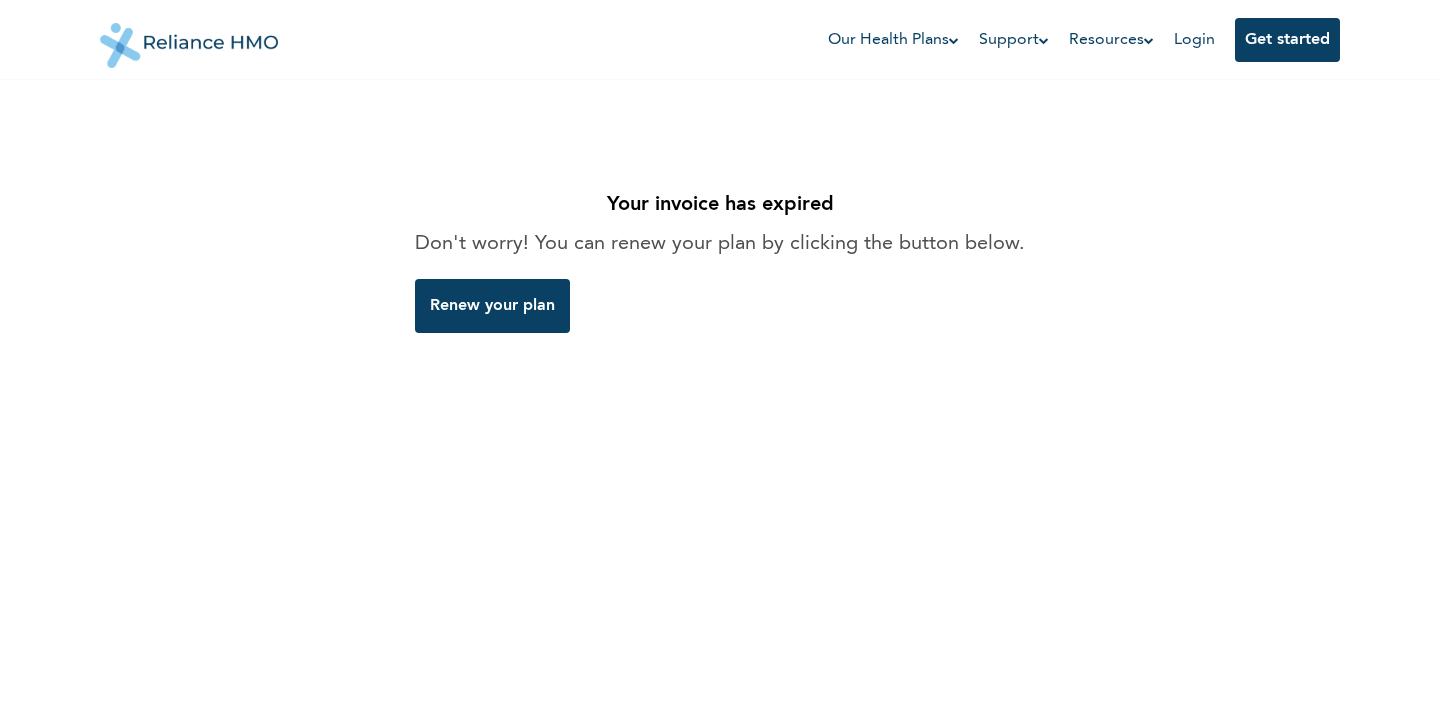 scroll, scrollTop: 0, scrollLeft: 0, axis: both 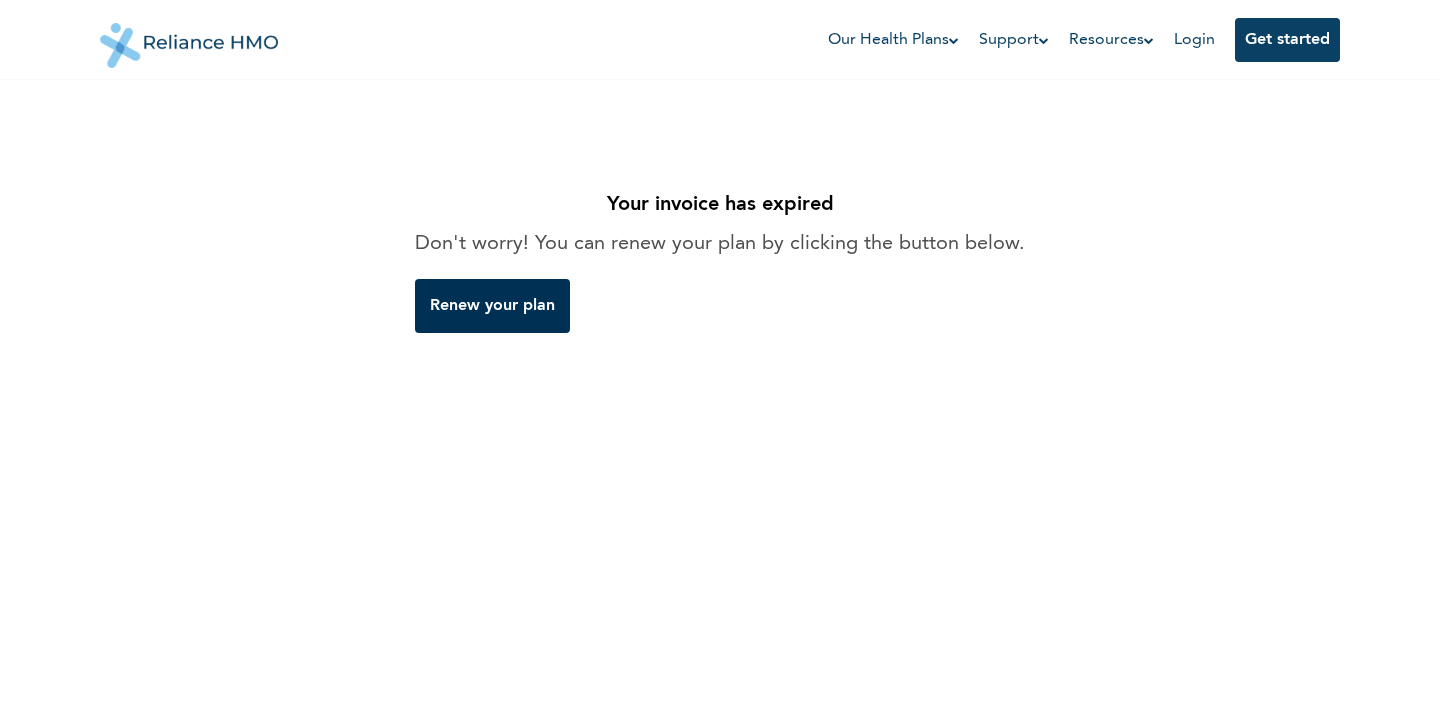 click on "Renew your plan" at bounding box center (492, 306) 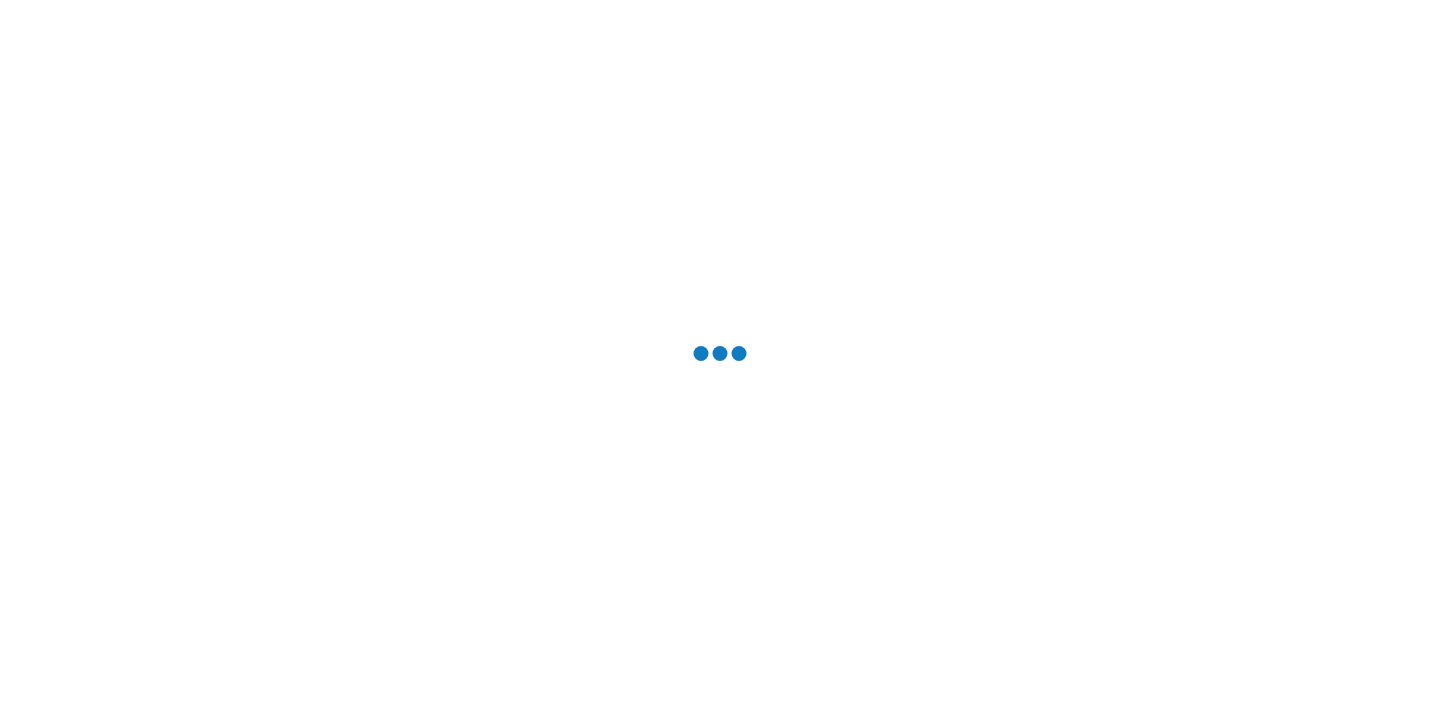 scroll, scrollTop: 0, scrollLeft: 0, axis: both 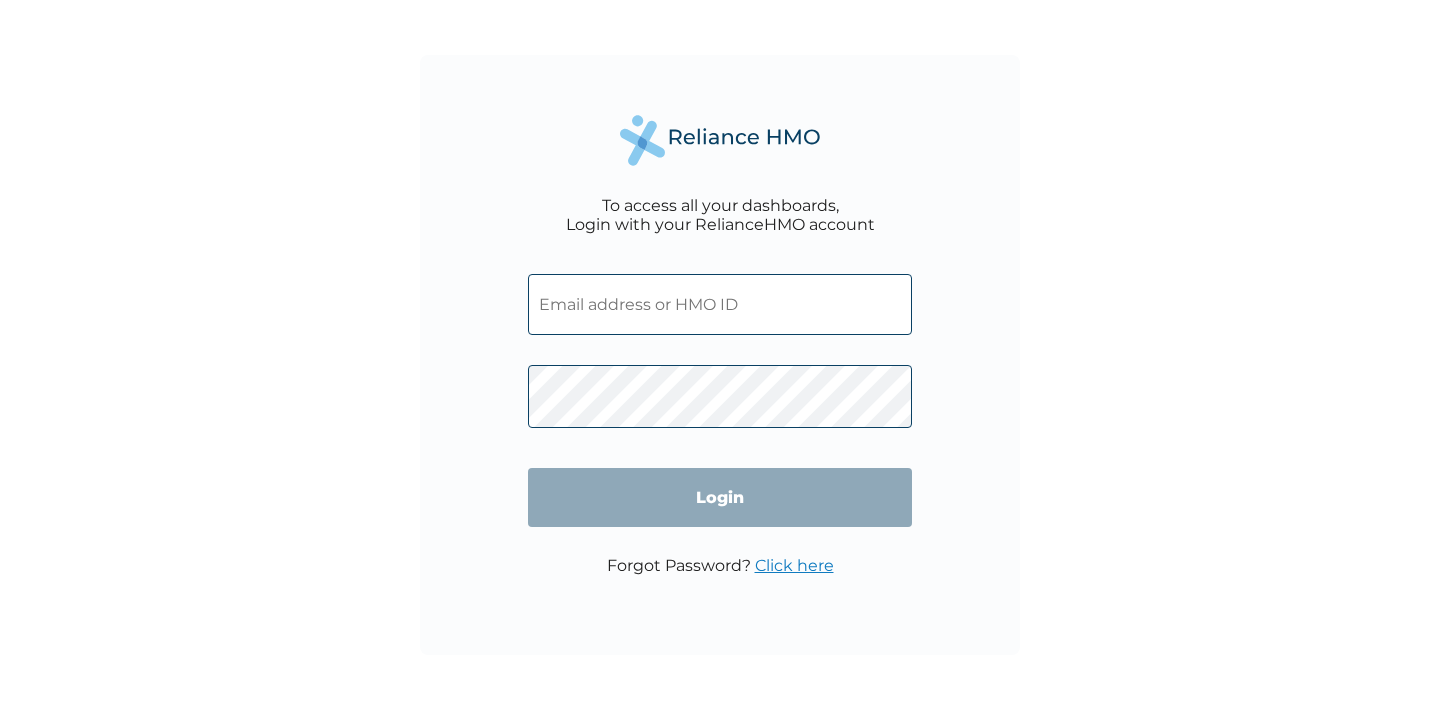 type on "[EMAIL]" 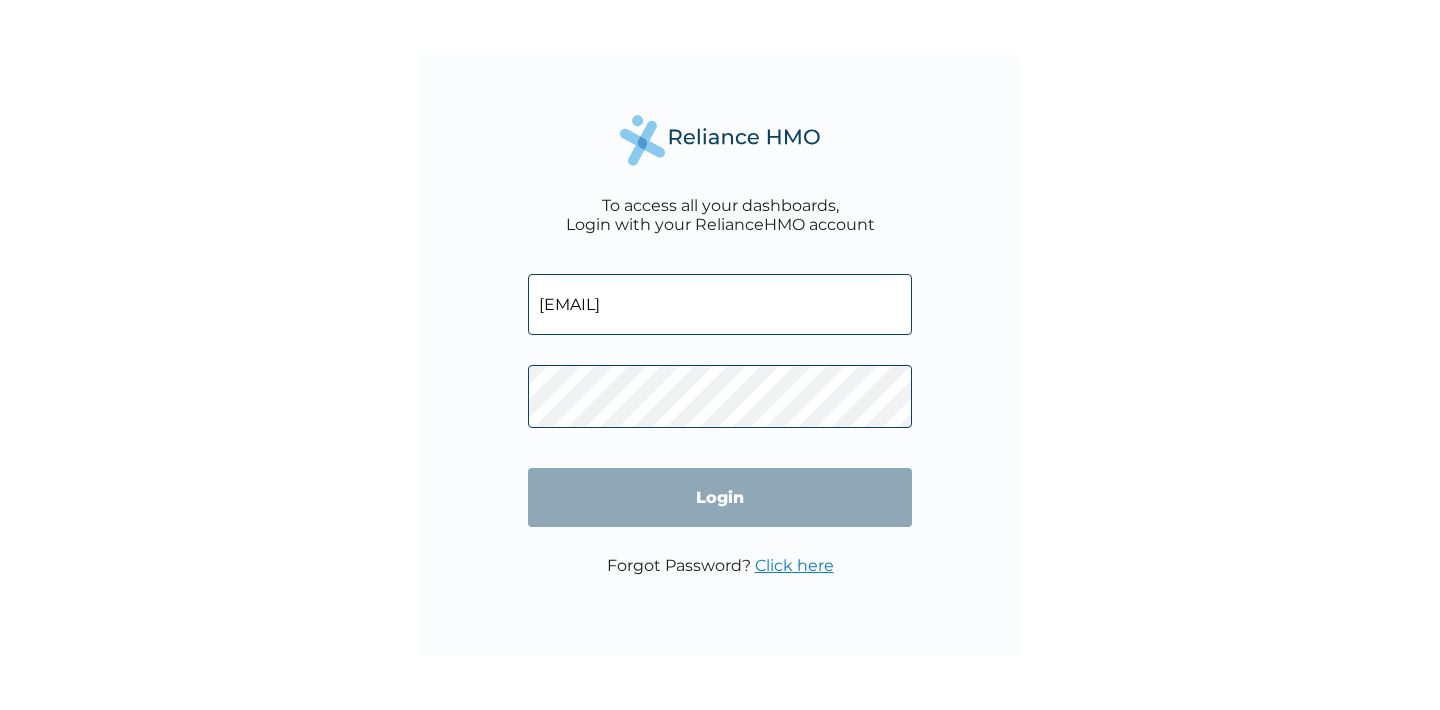 click on "Login" at bounding box center (720, 497) 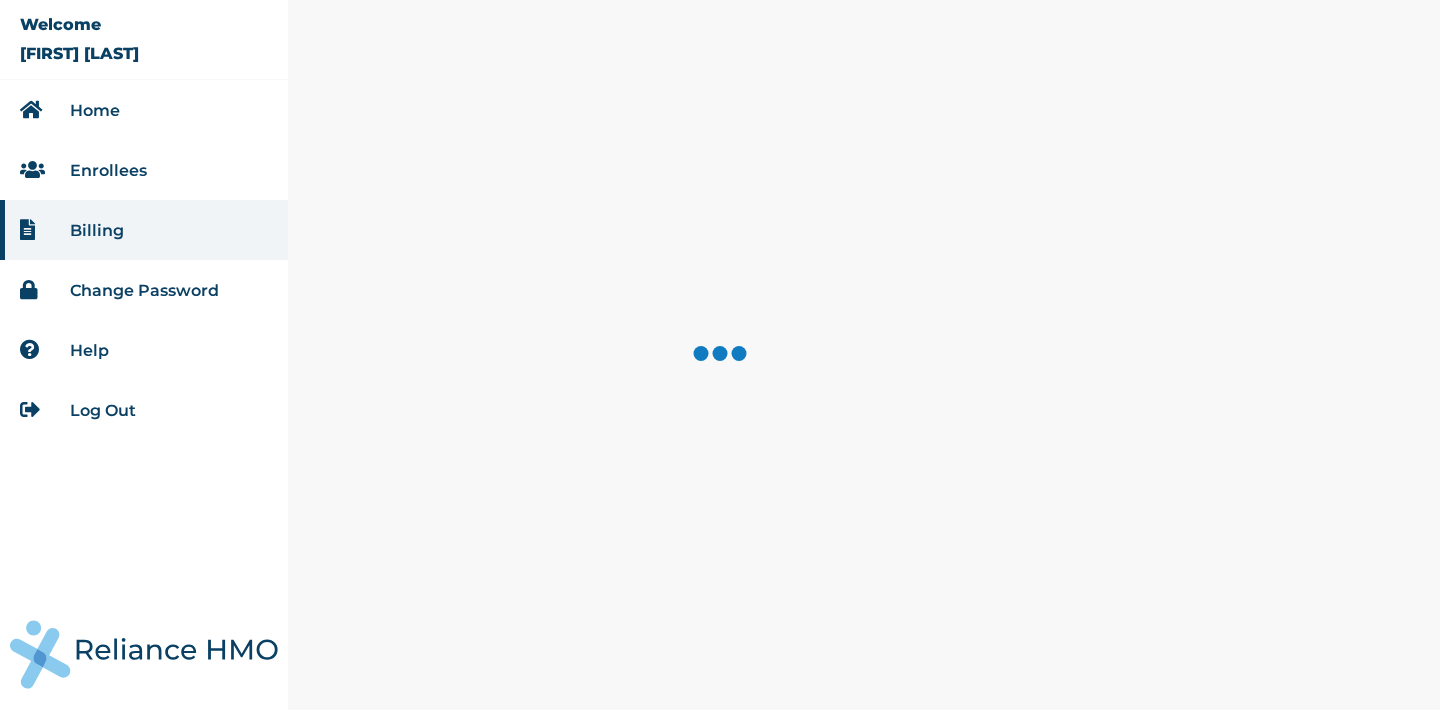 scroll, scrollTop: 0, scrollLeft: 0, axis: both 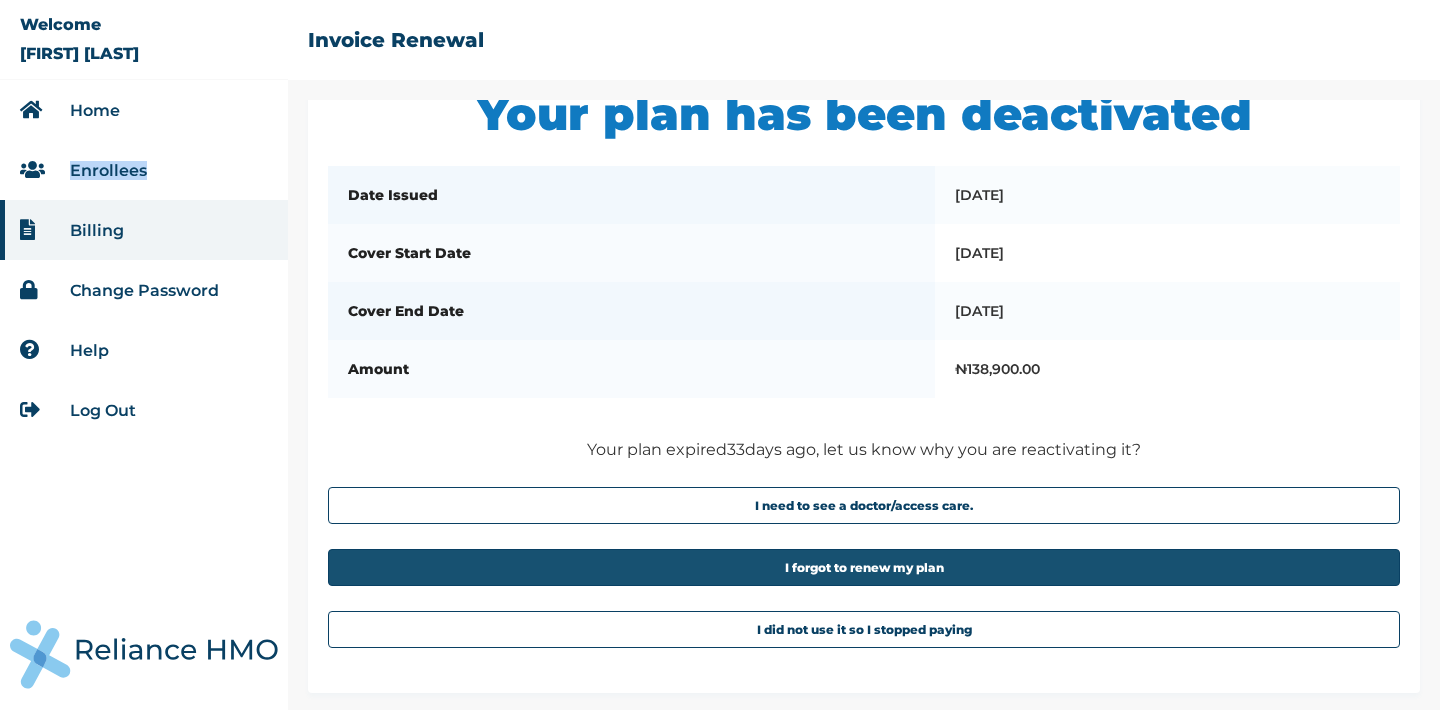 click on "I forgot to renew my plan" at bounding box center [864, 567] 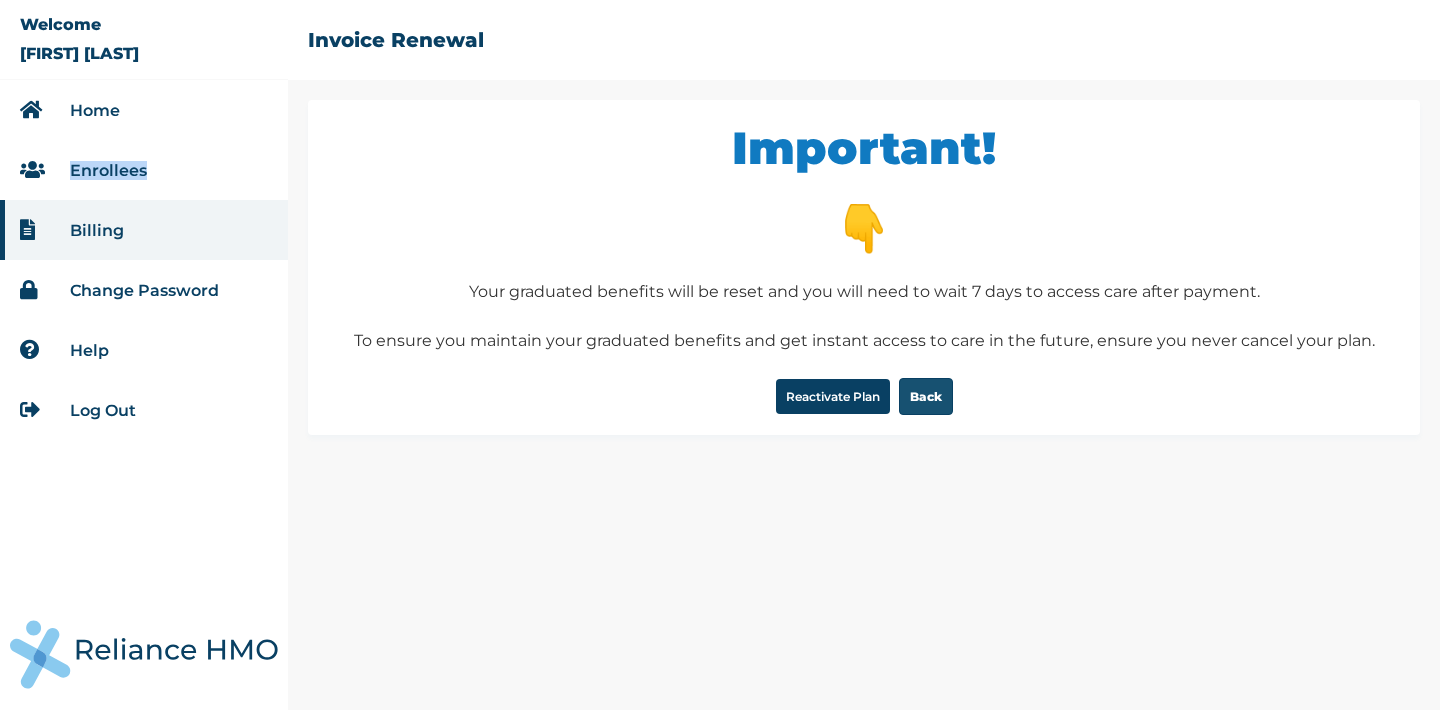 click on "Back" at bounding box center [926, 396] 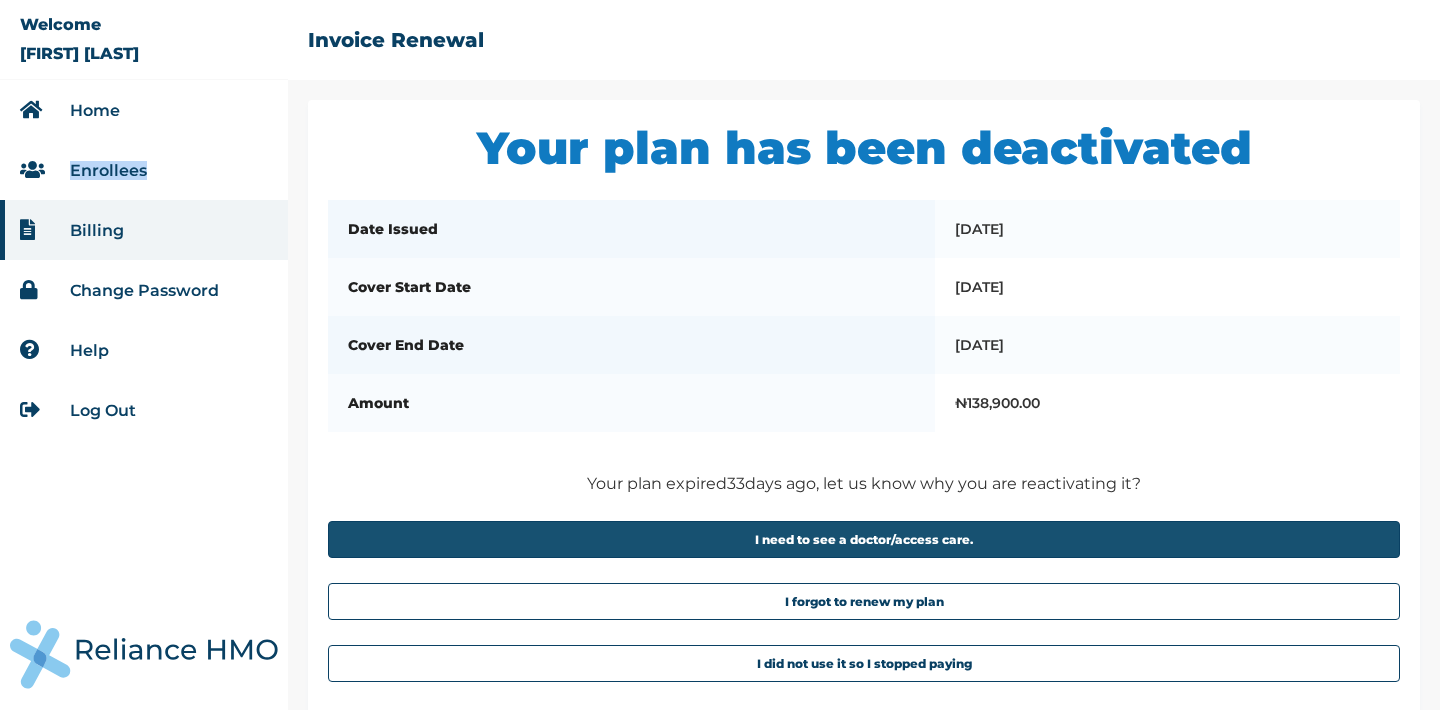 click on "I need to see a doctor/access care." at bounding box center (864, 539) 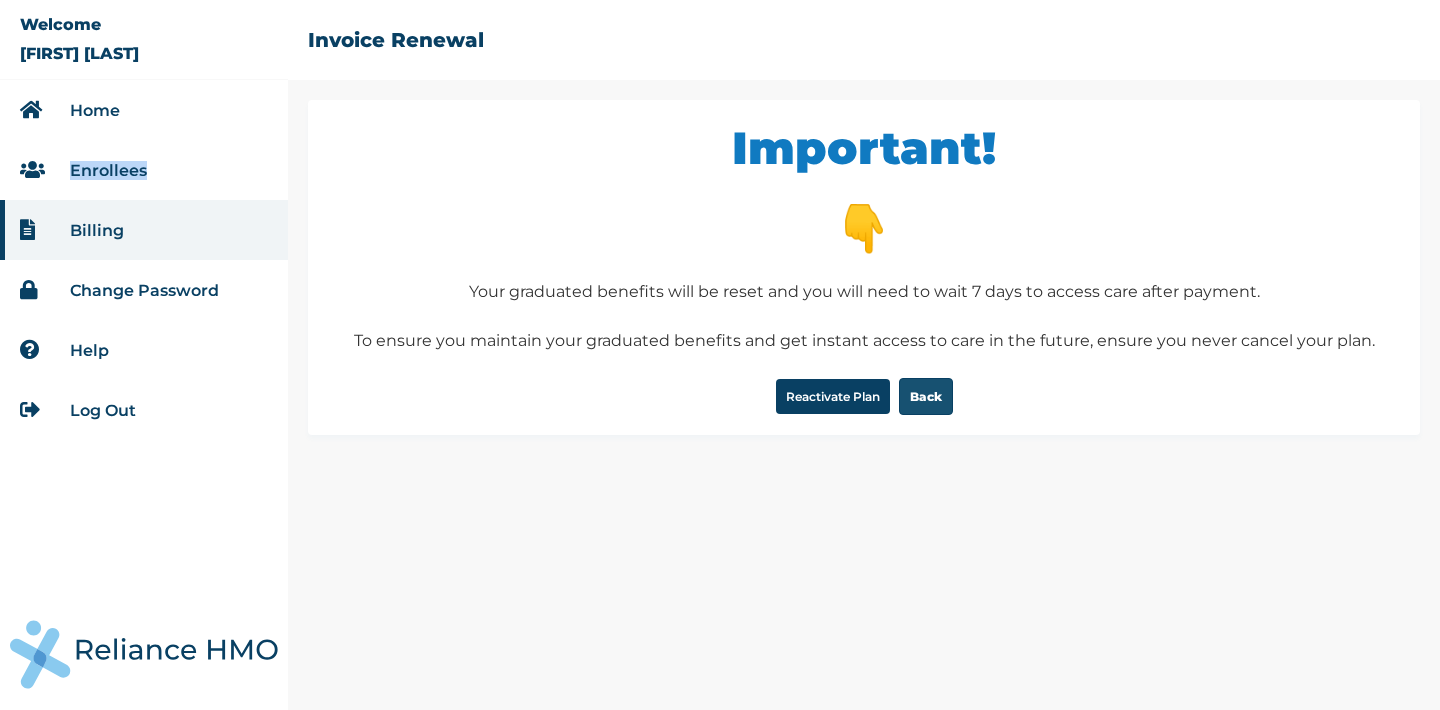 click on "Back" at bounding box center (926, 396) 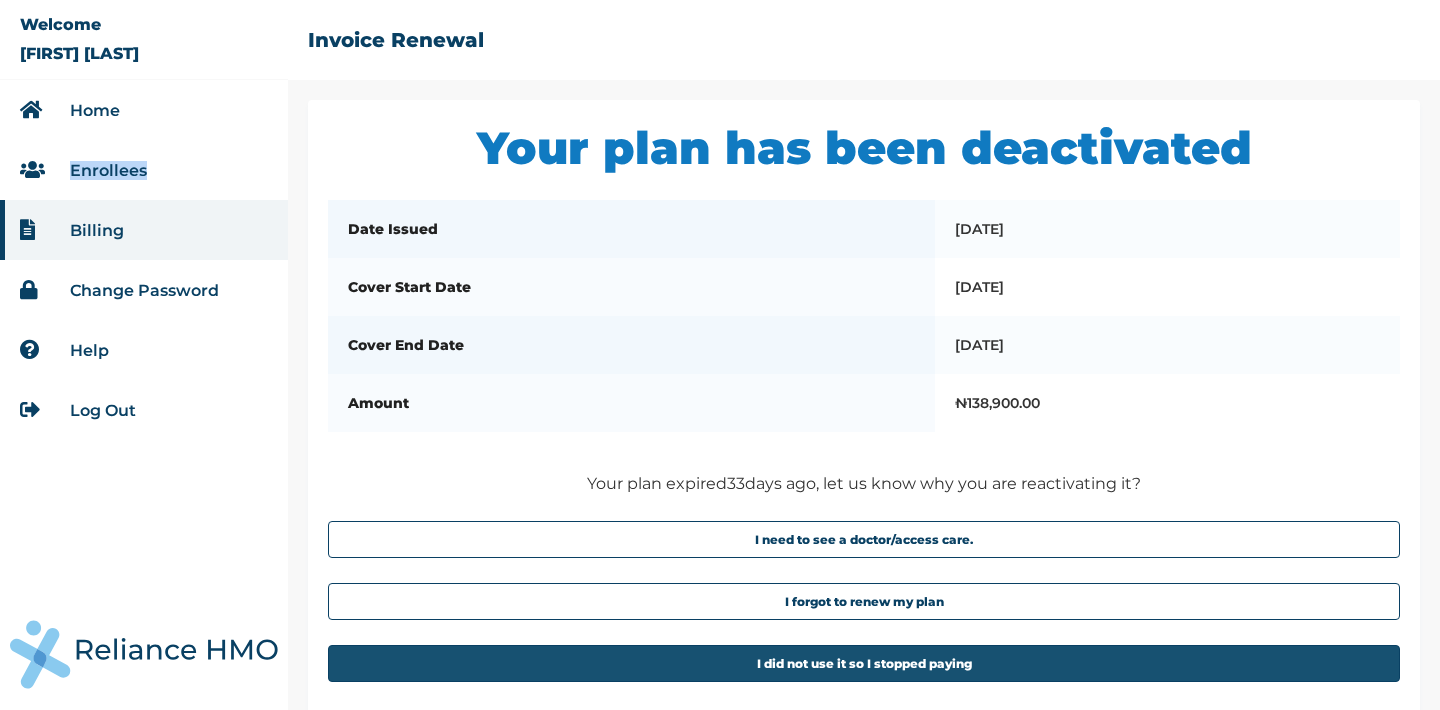 click on "I did not use it so I stopped paying" at bounding box center [864, 663] 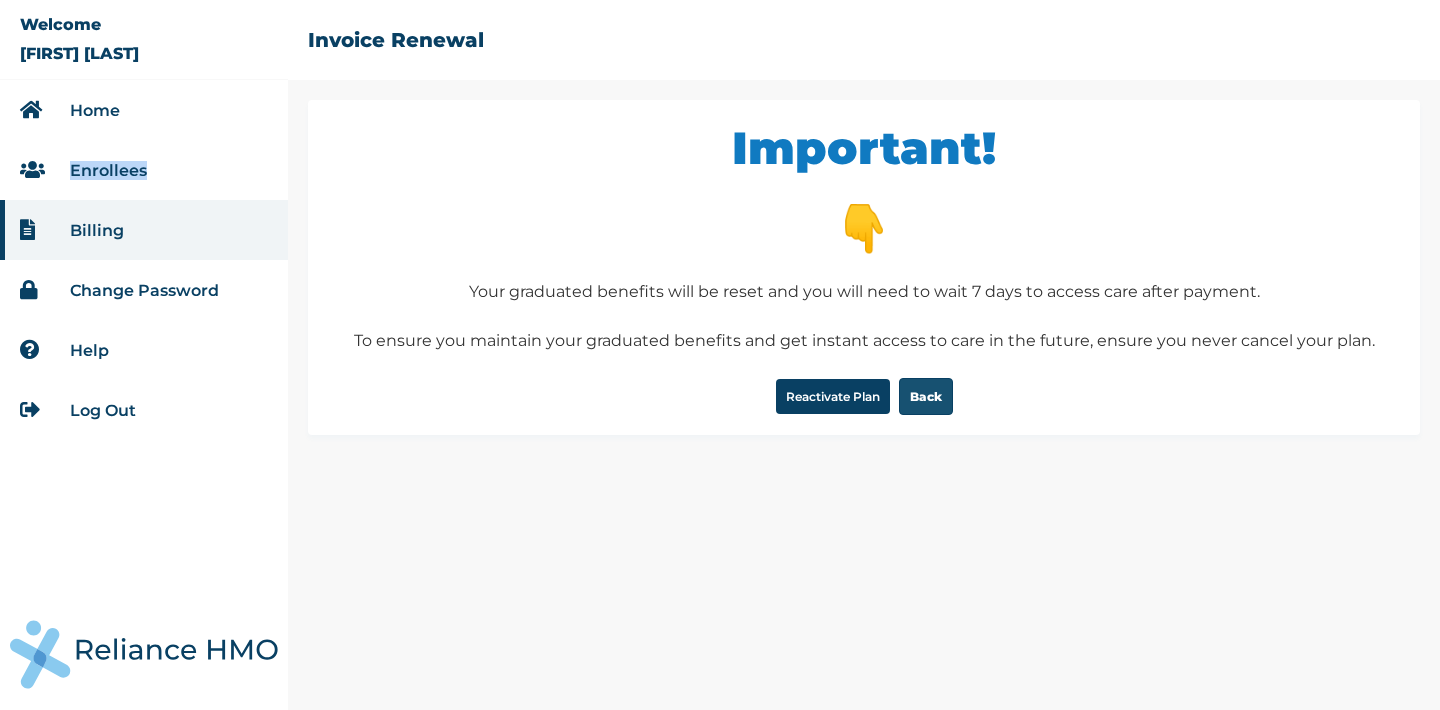 click on "Back" at bounding box center (926, 396) 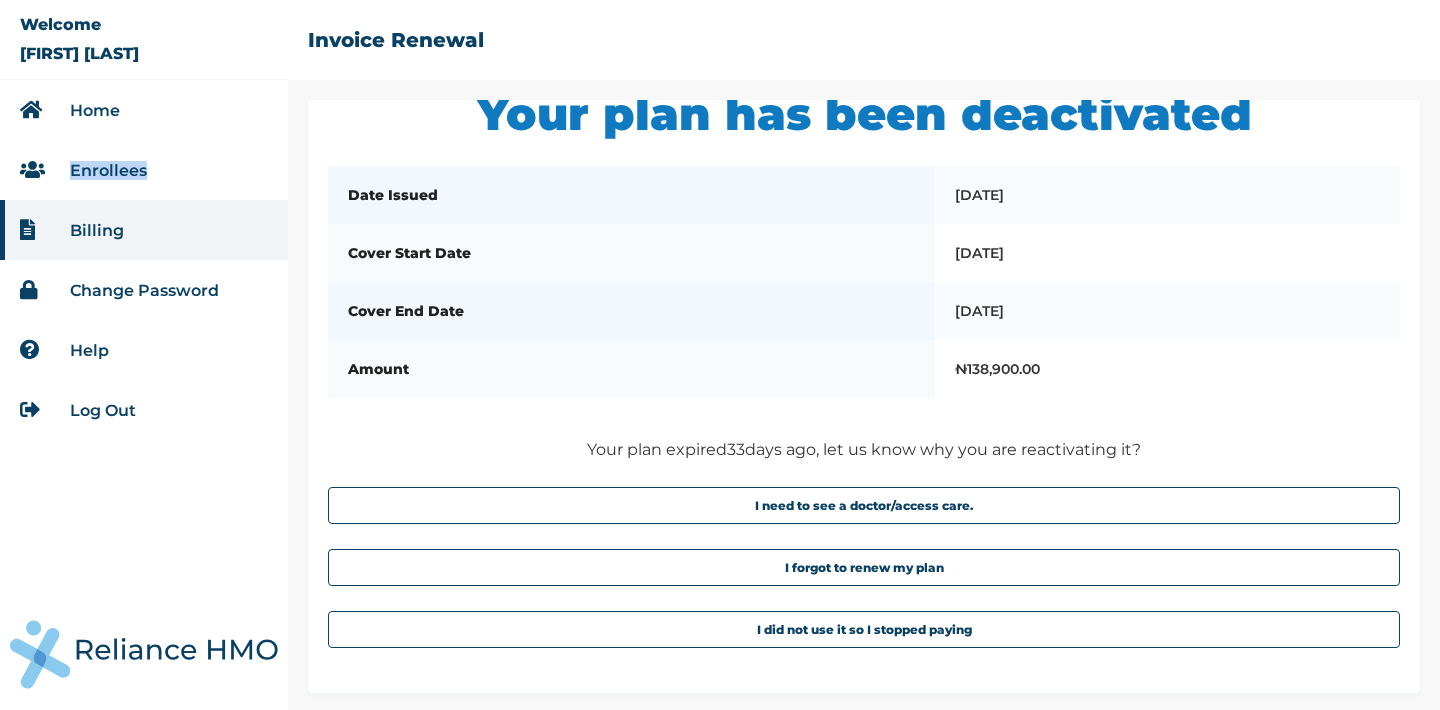 scroll, scrollTop: 0, scrollLeft: 0, axis: both 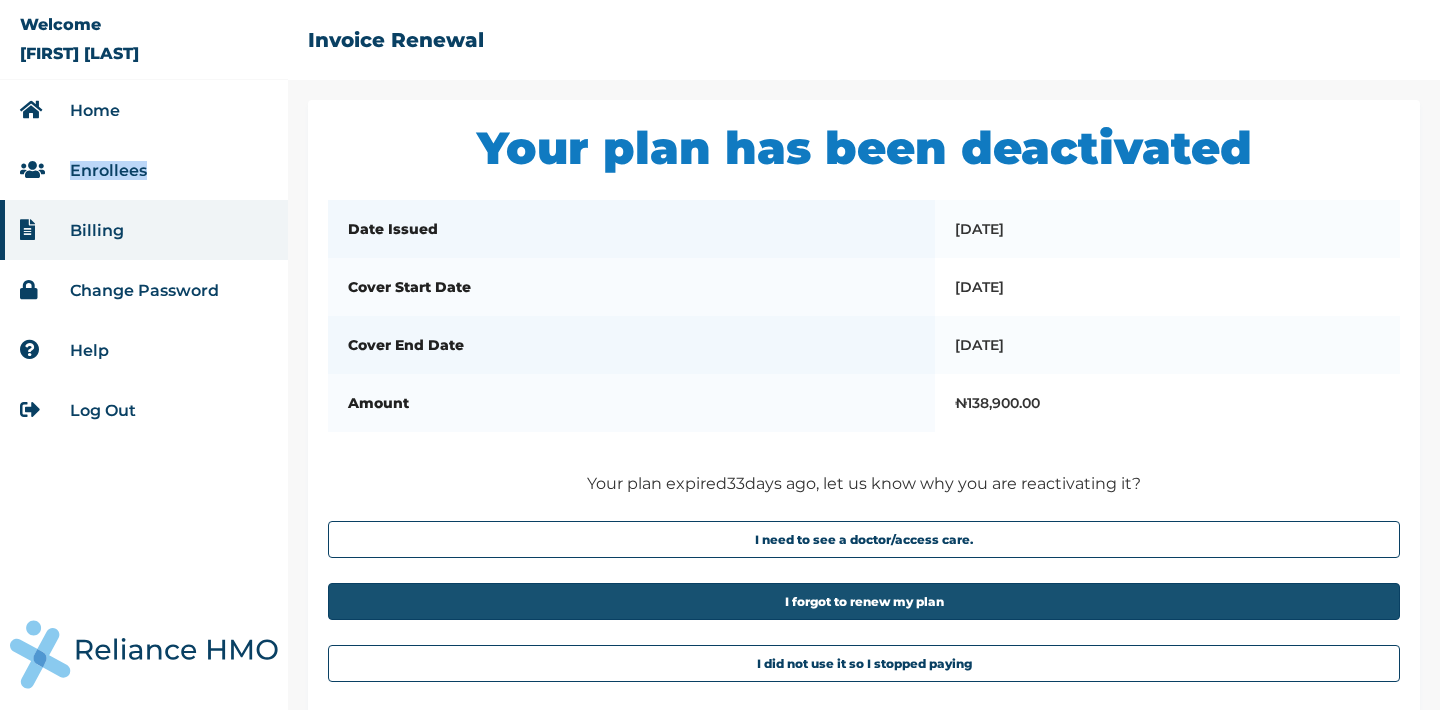 click on "I forgot to renew my plan" at bounding box center [864, 601] 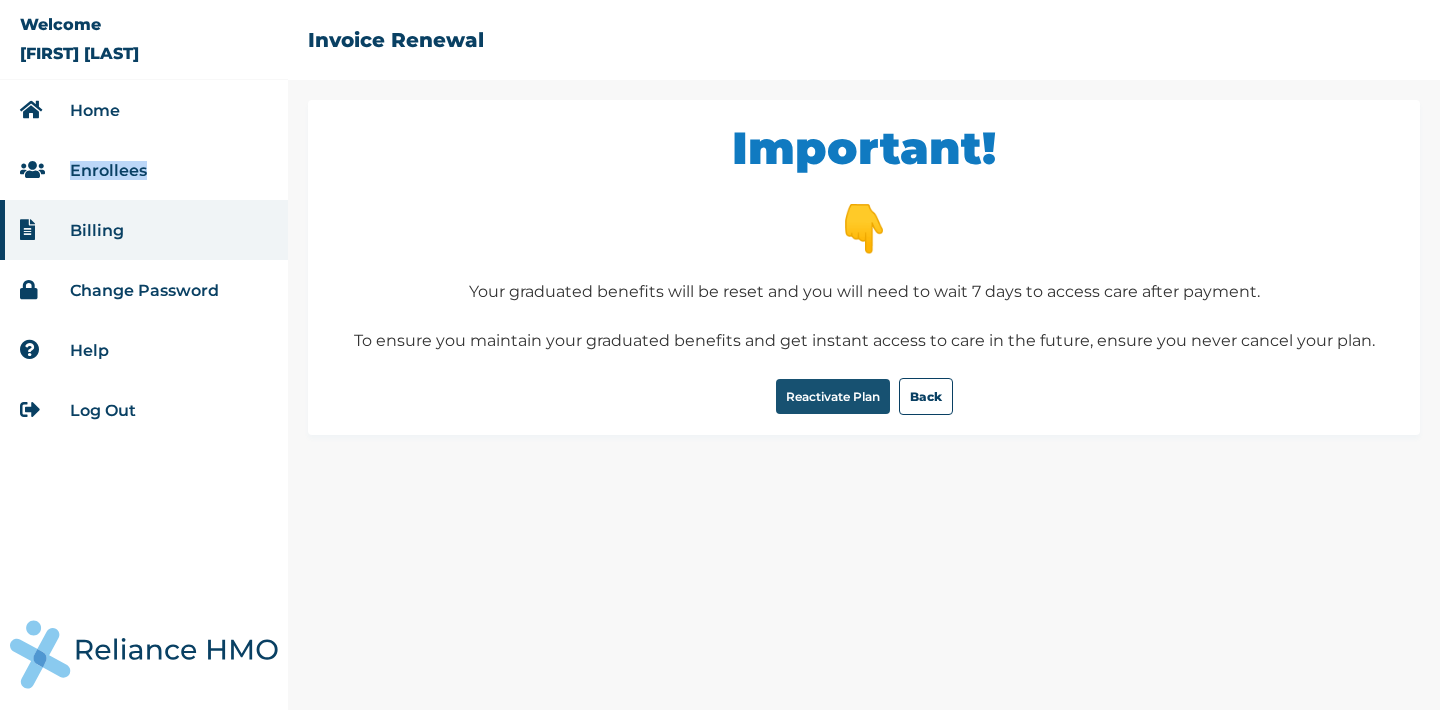 click on "Reactivate Plan" at bounding box center (833, 396) 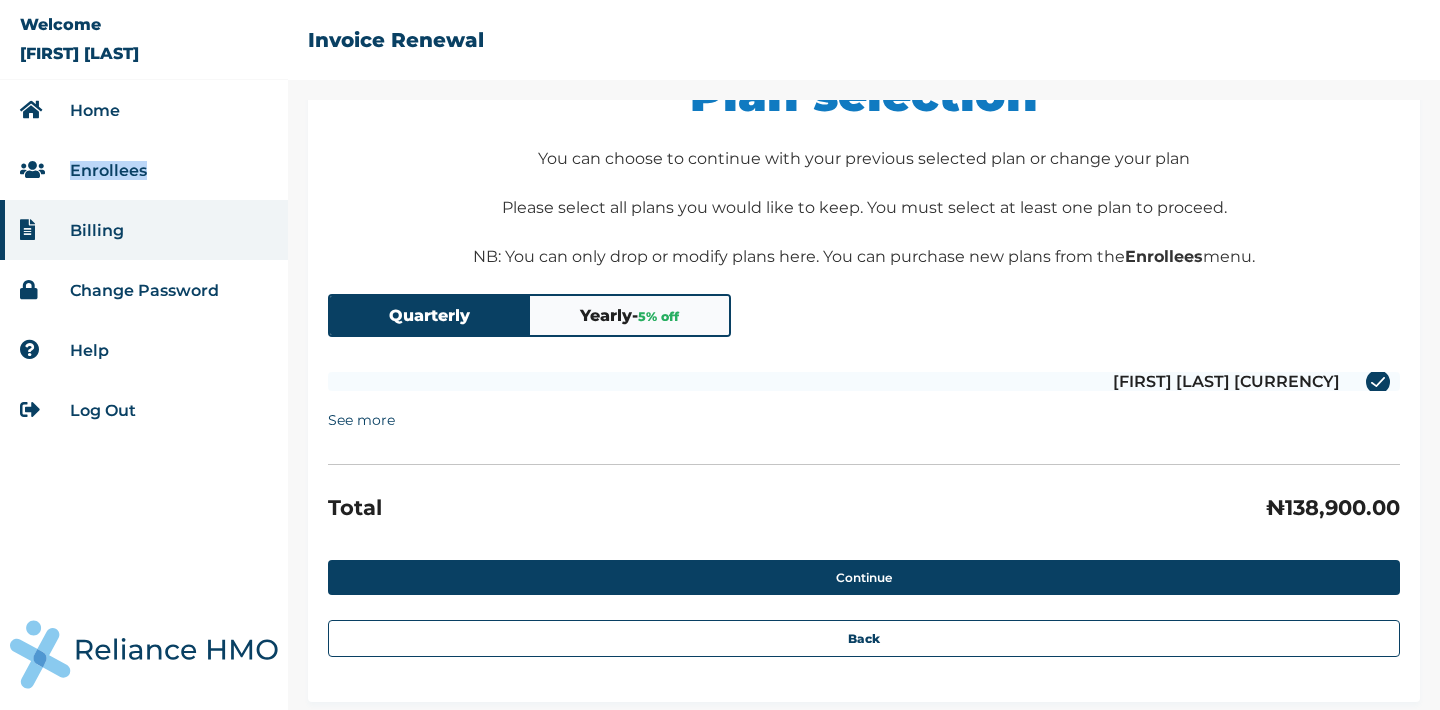 scroll, scrollTop: 66, scrollLeft: 0, axis: vertical 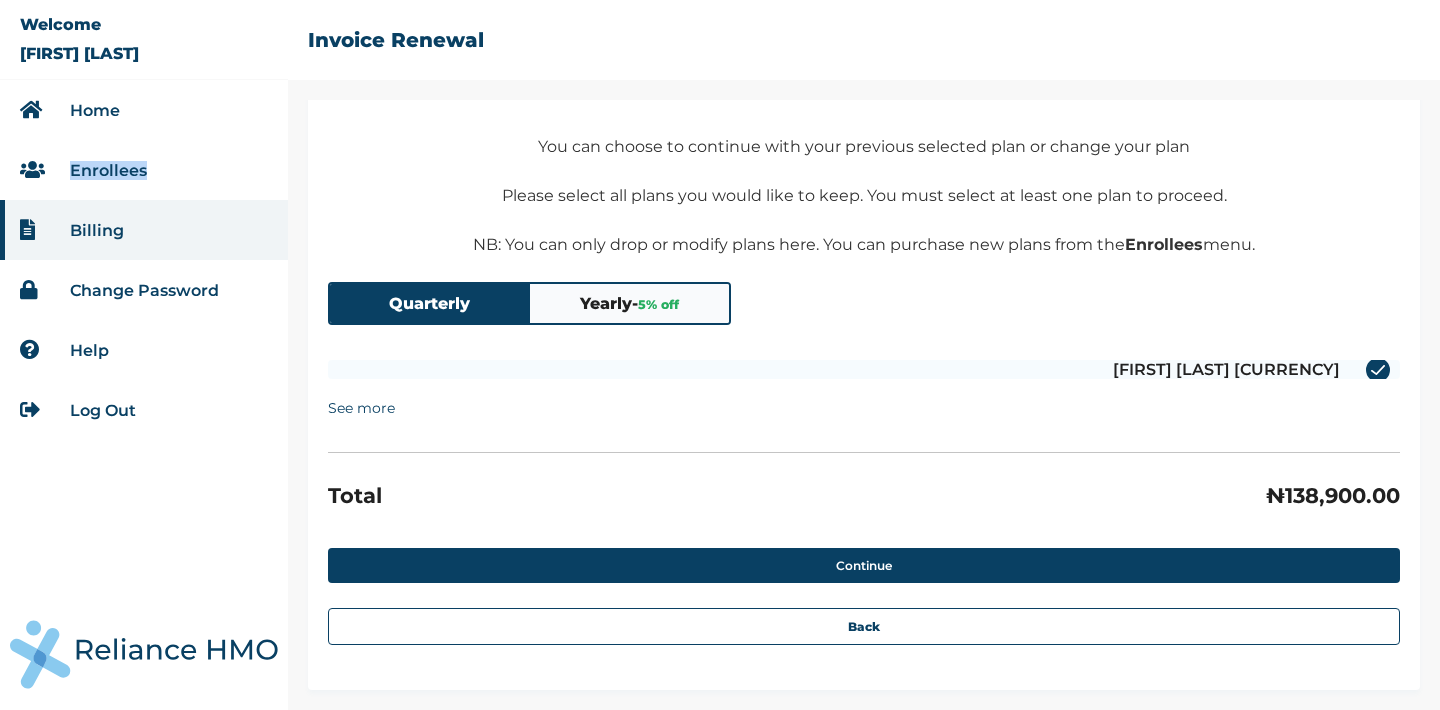 click on "Yearly  -  5 % off" at bounding box center (630, 303) 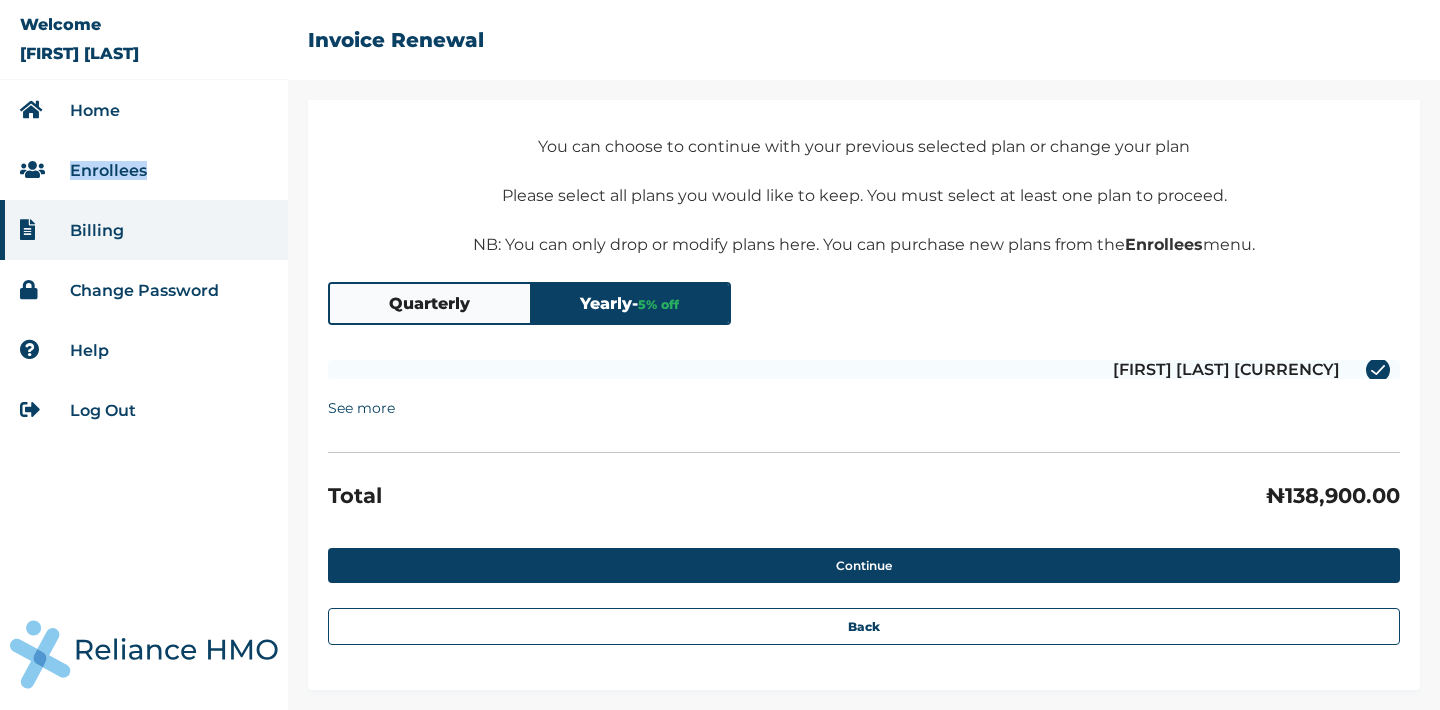 click on "Yearly  -  5 % off" at bounding box center (630, 303) 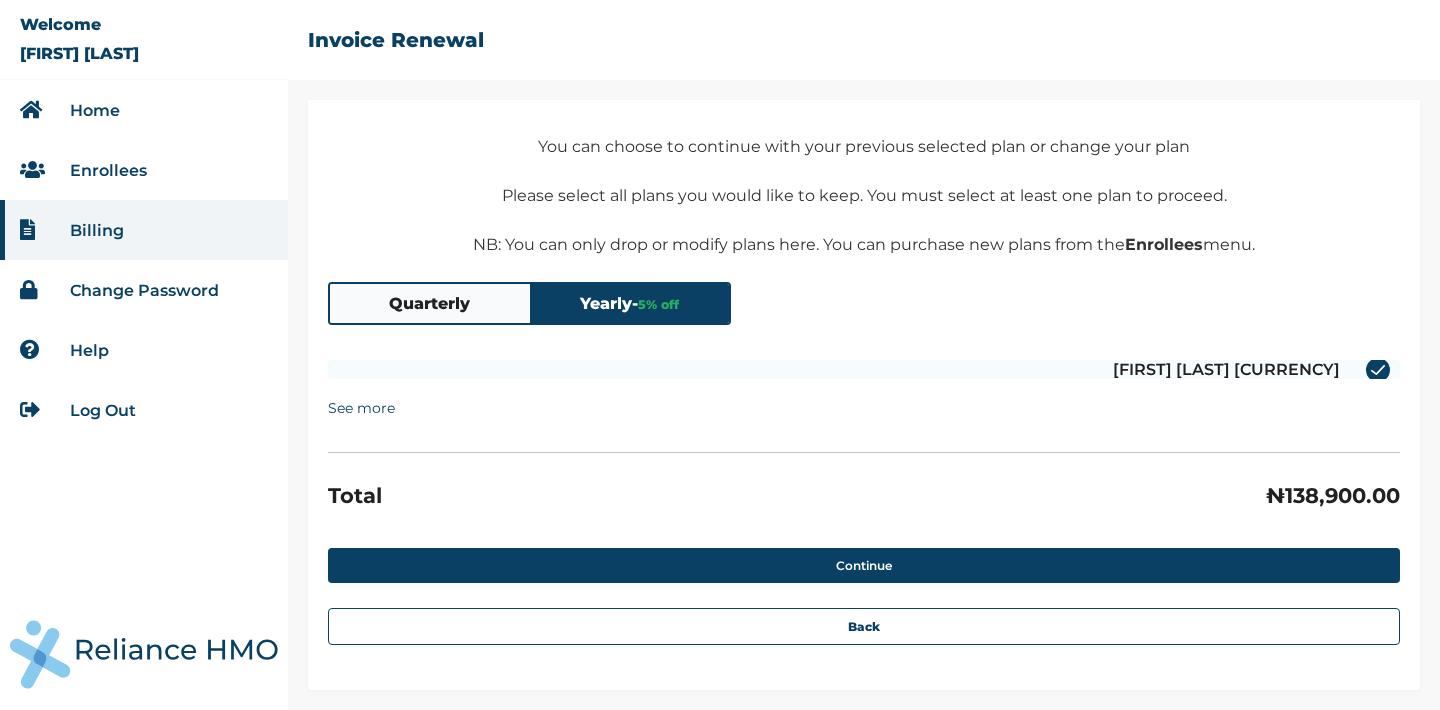 click on "See more" at bounding box center [361, 408] 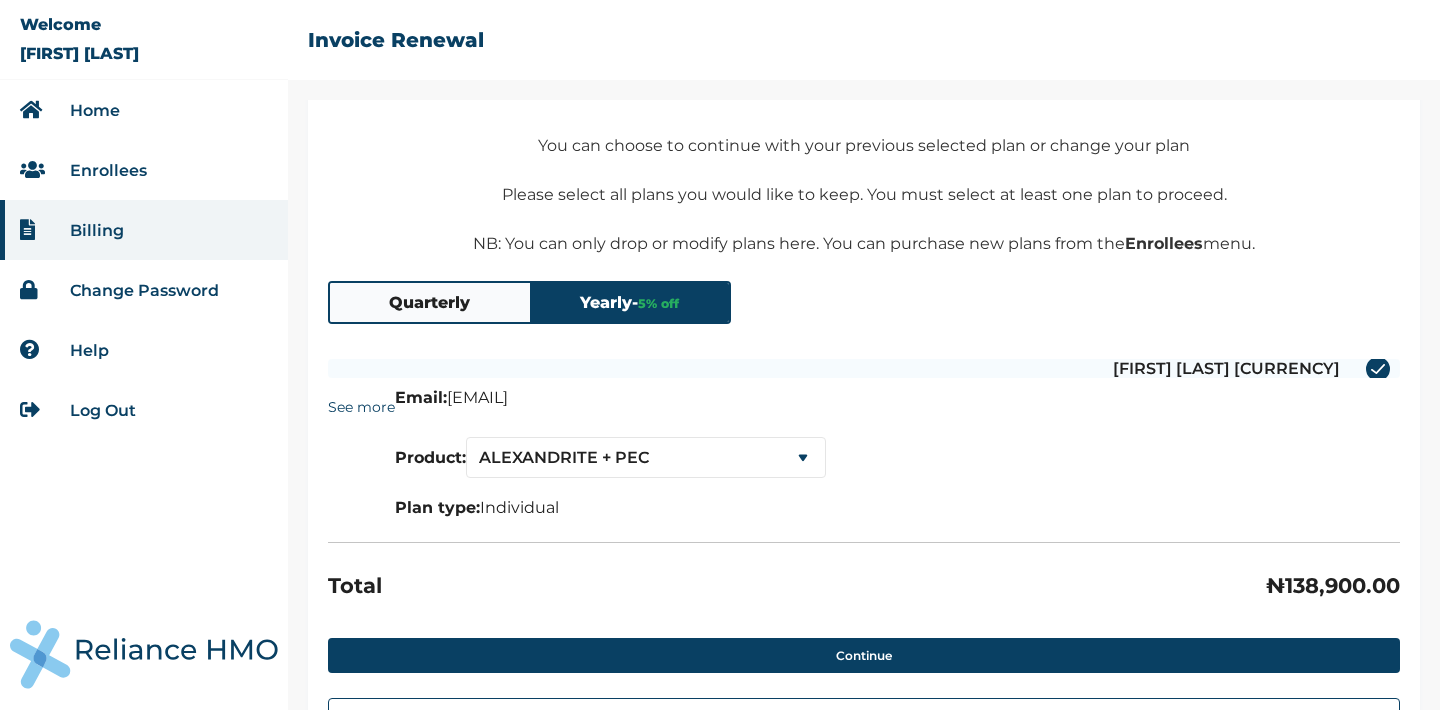 click on "See more" at bounding box center [361, 452] 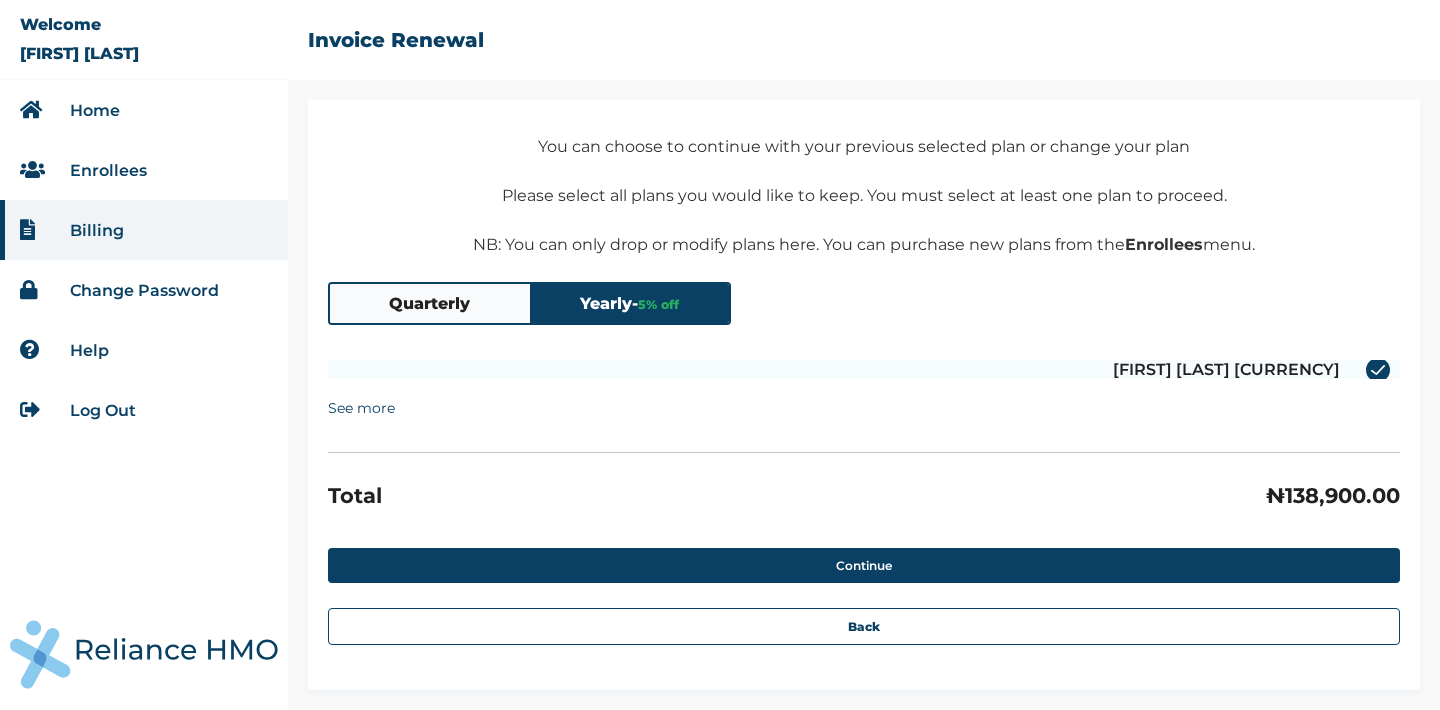click on "See more" at bounding box center [361, 408] 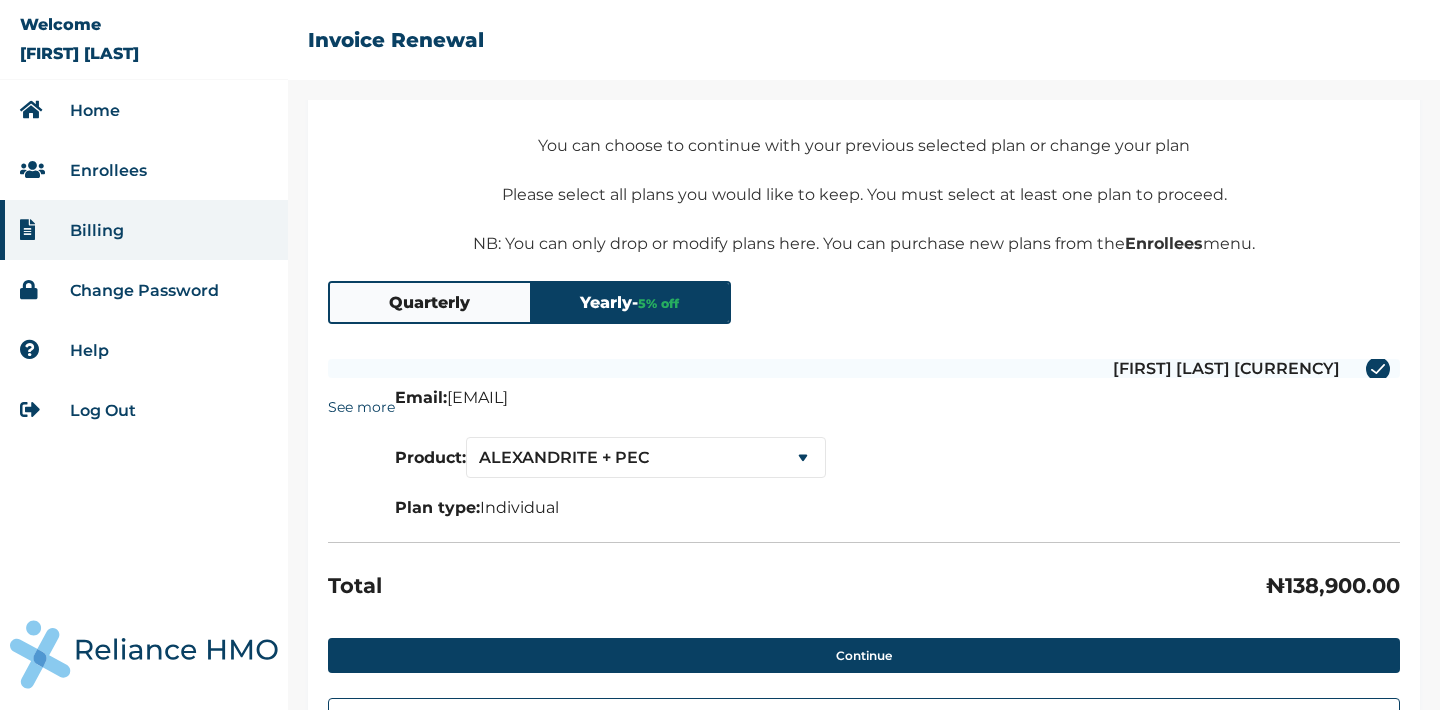 scroll, scrollTop: 216, scrollLeft: 0, axis: vertical 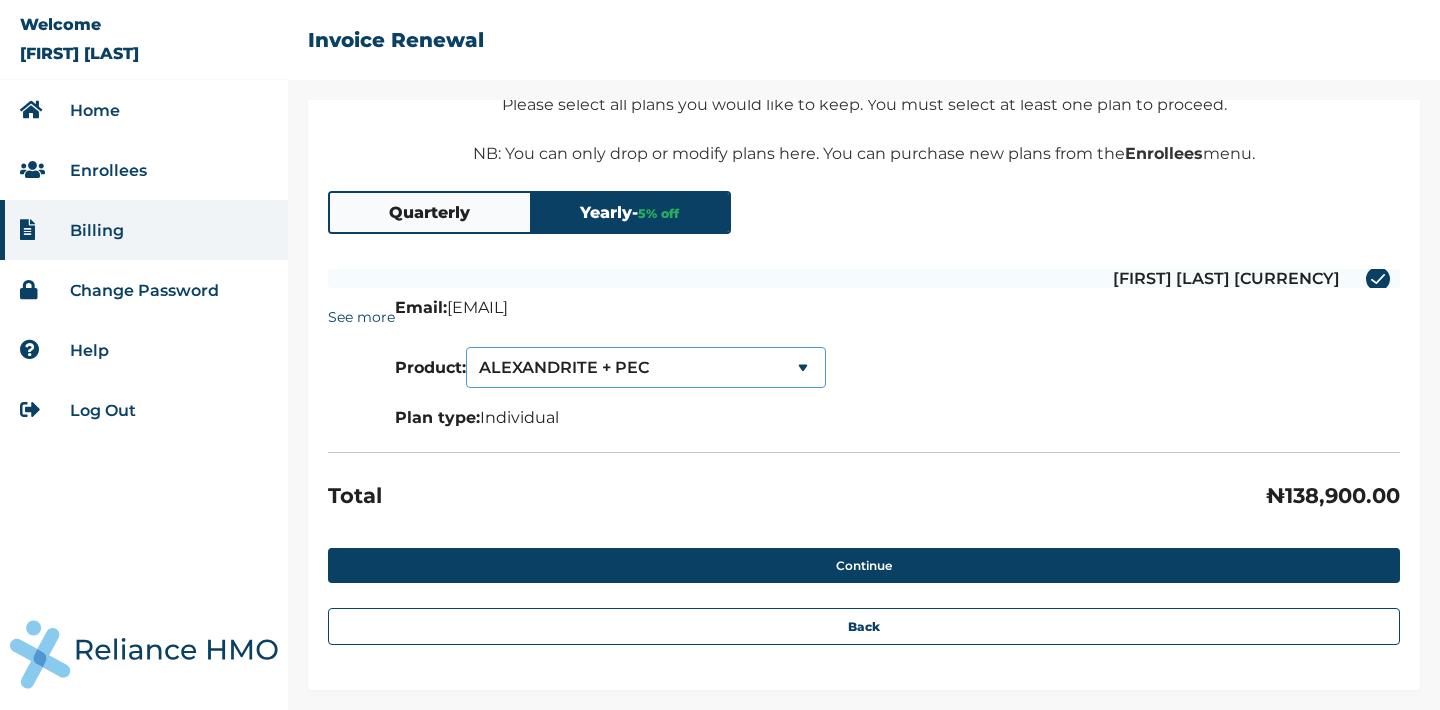 click on "ALEXANDRITE + PEC SERENITY SERENITY LITE" at bounding box center [646, 367] 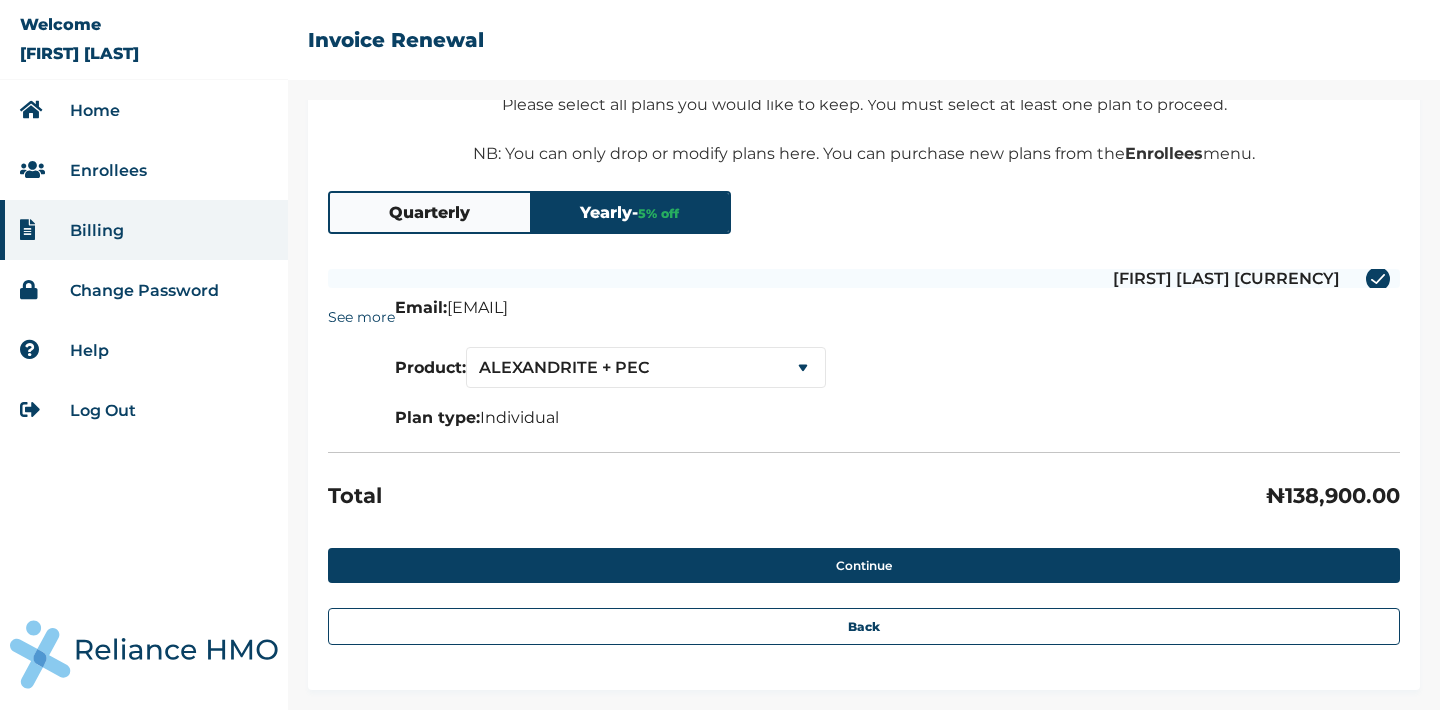 click on "Oludolapo Ojo [₦138900.00]" at bounding box center [864, 278] 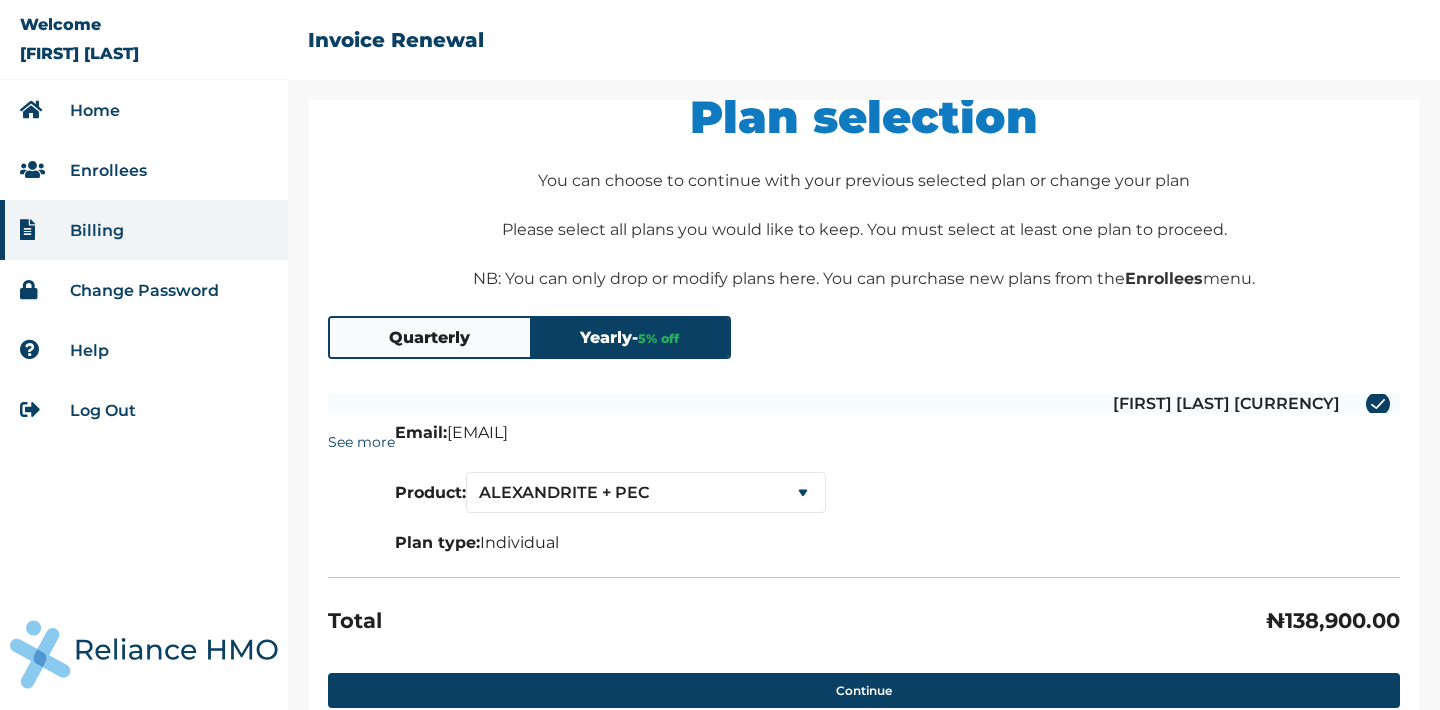 scroll, scrollTop: 22, scrollLeft: 0, axis: vertical 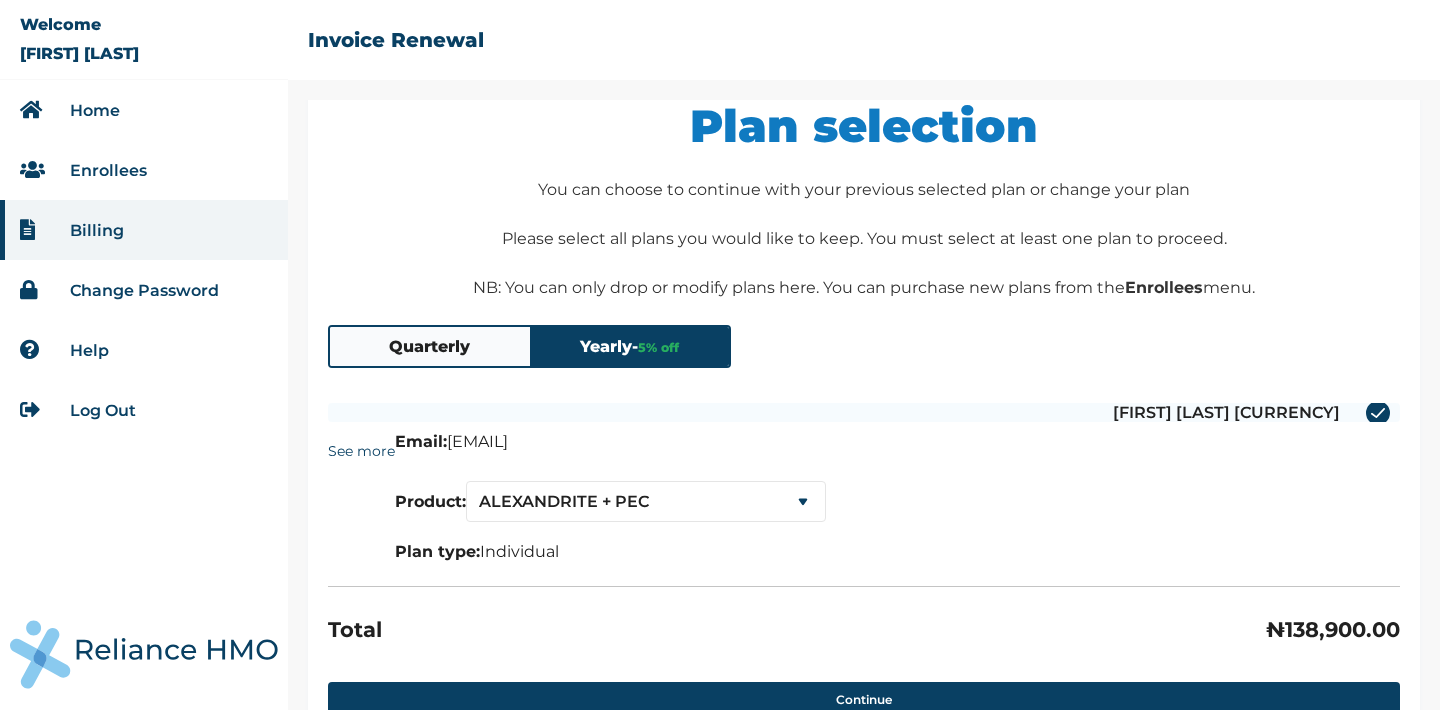 click on "Quarterly" at bounding box center [430, 346] 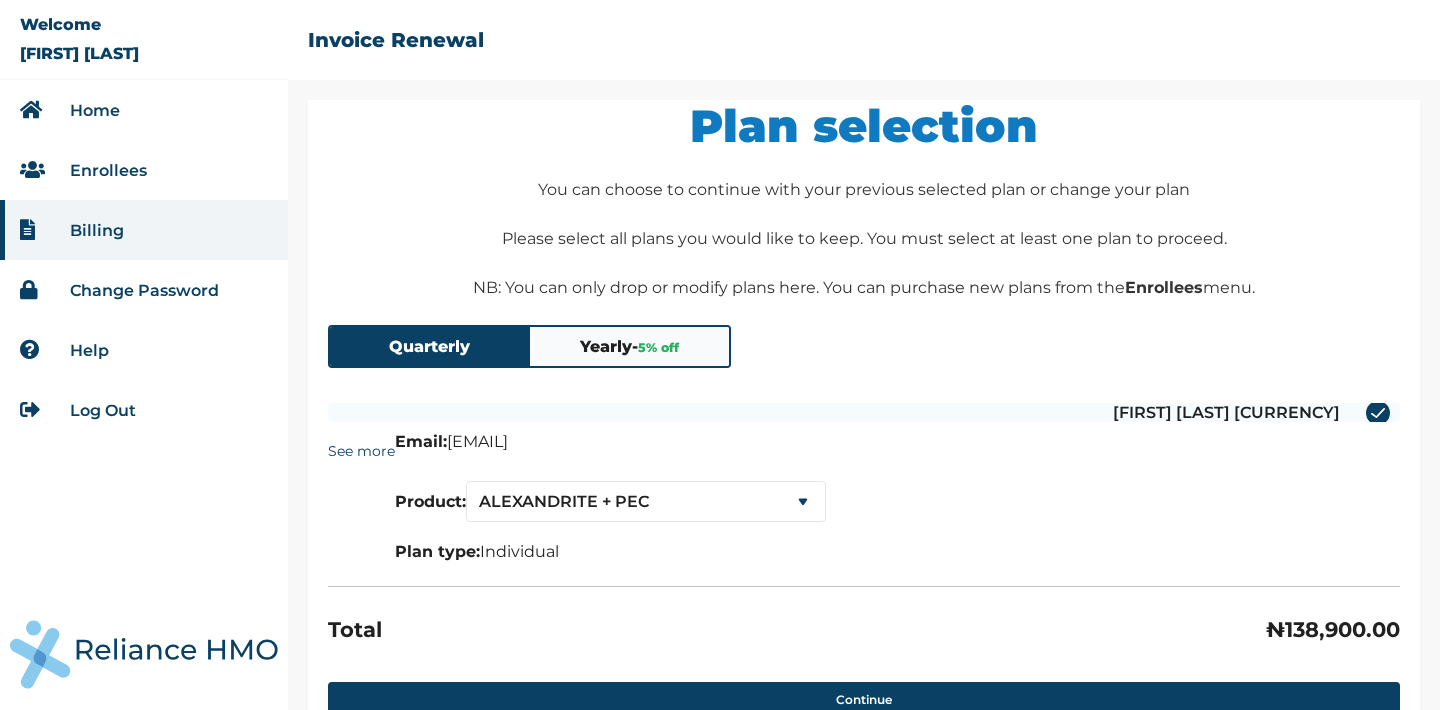 click on "Quarterly" at bounding box center (430, 346) 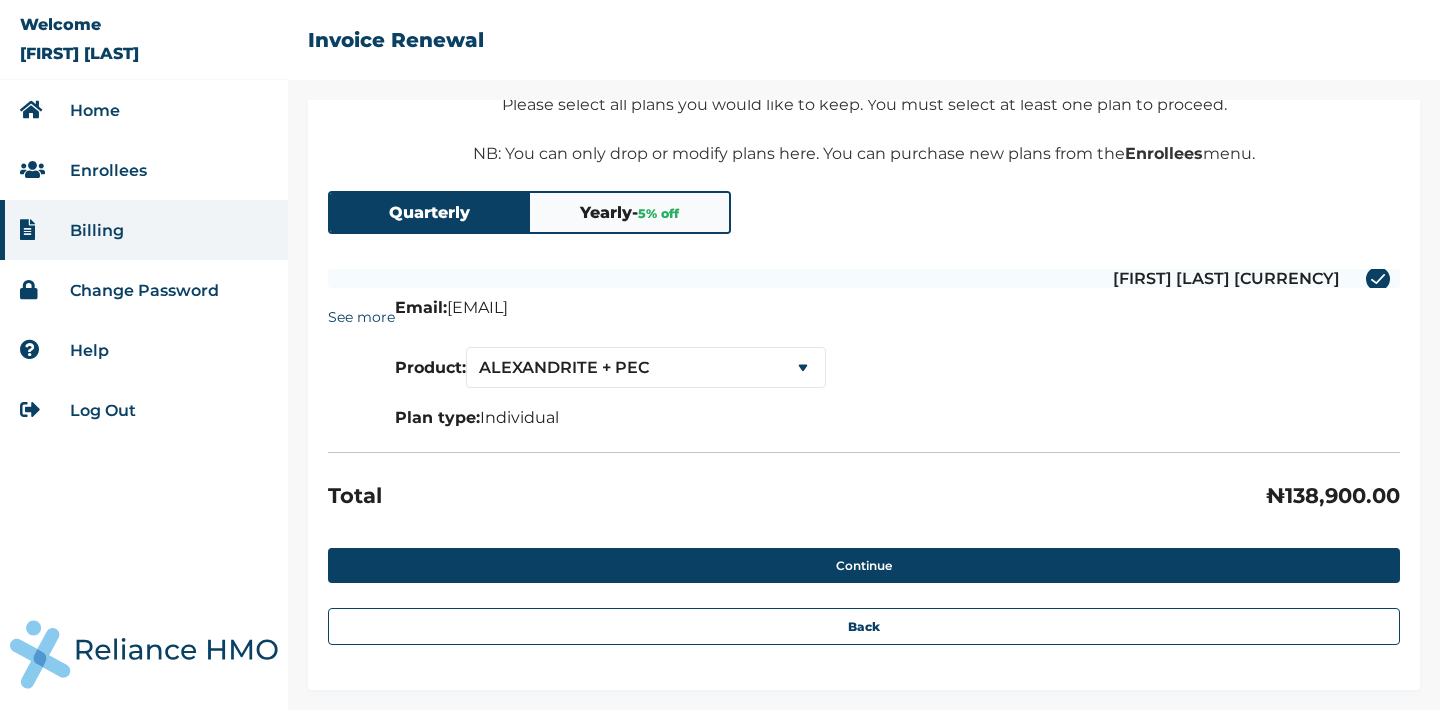scroll, scrollTop: 216, scrollLeft: 0, axis: vertical 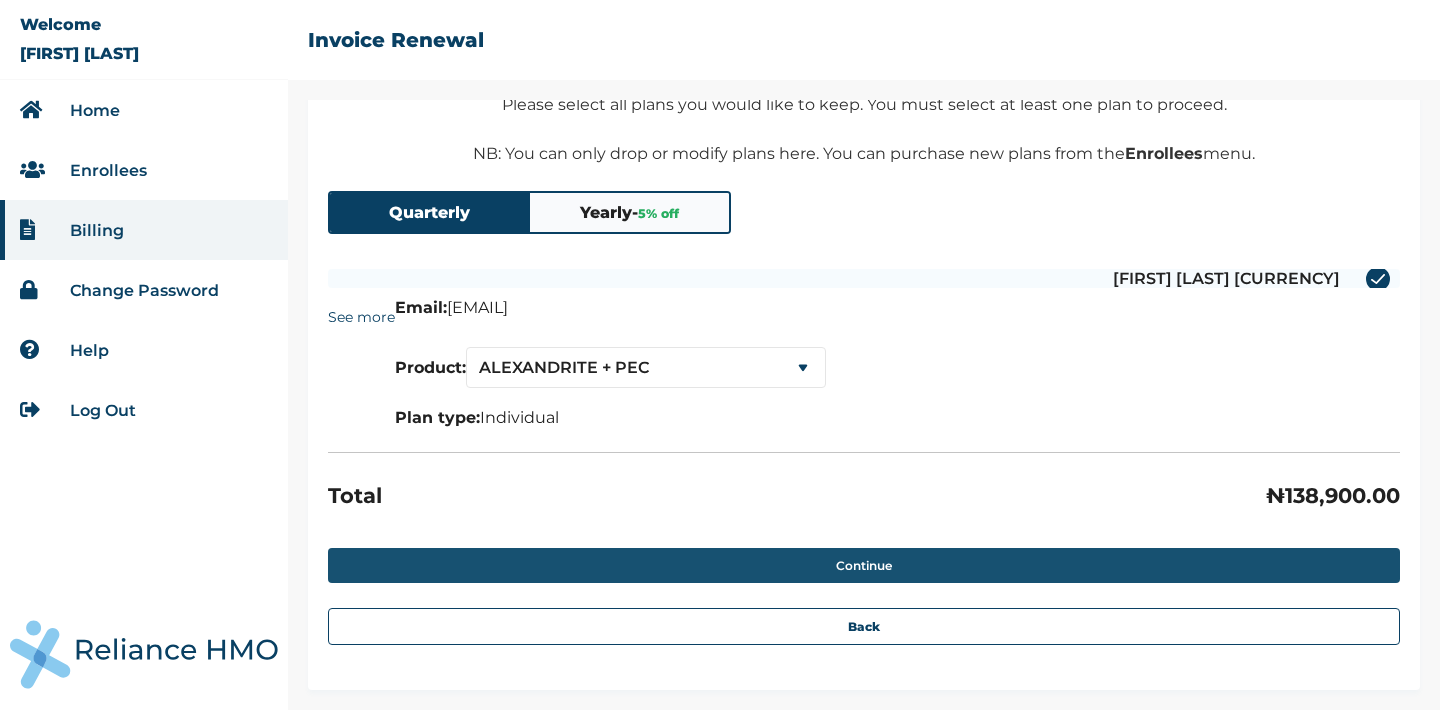 click on "Continue" at bounding box center [864, 565] 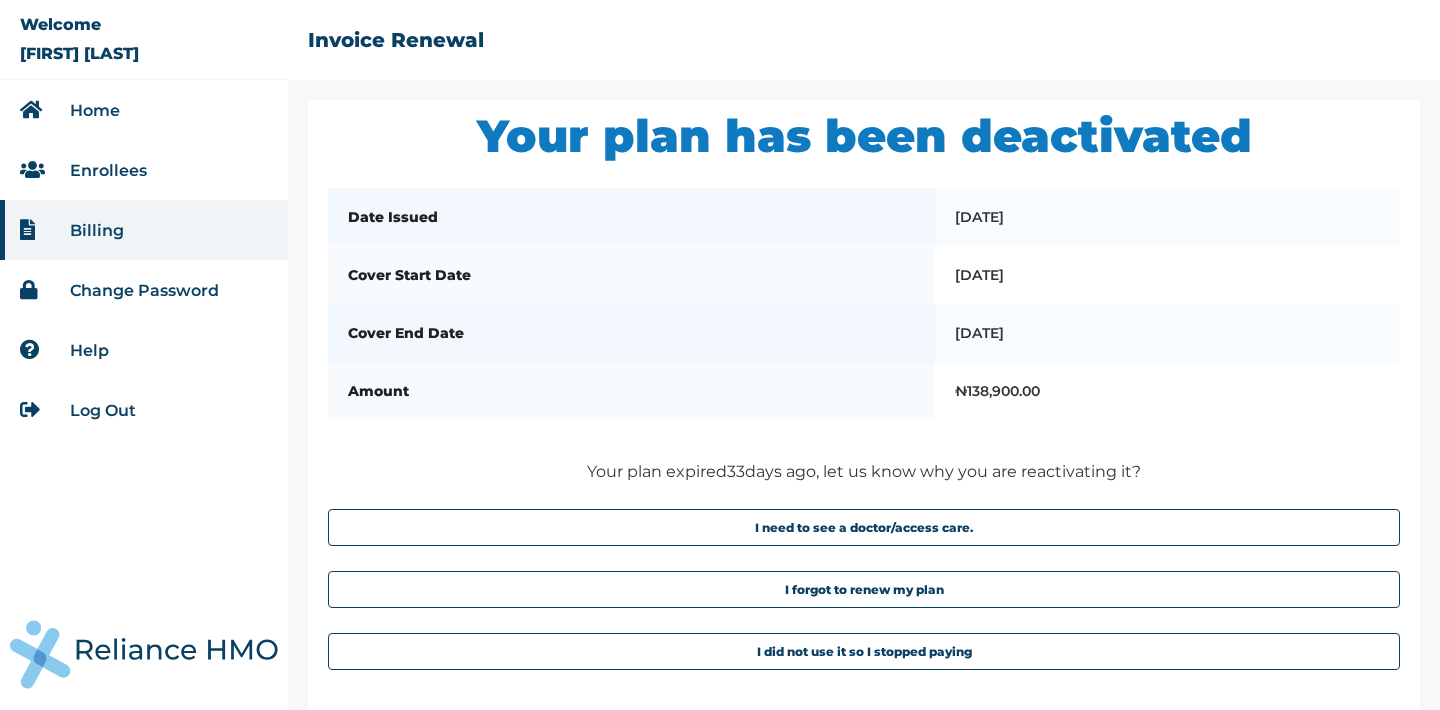 scroll, scrollTop: 138, scrollLeft: 0, axis: vertical 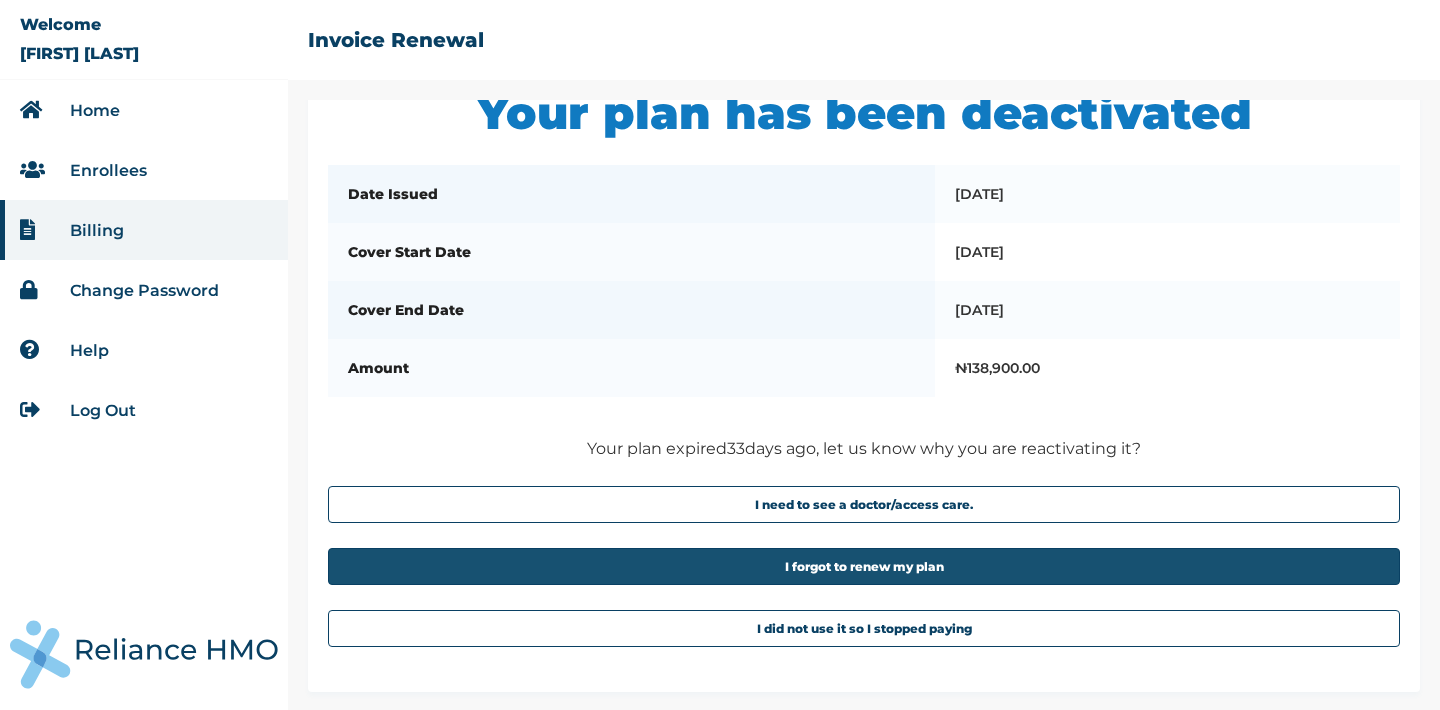 click on "I forgot to renew my plan" at bounding box center [864, 566] 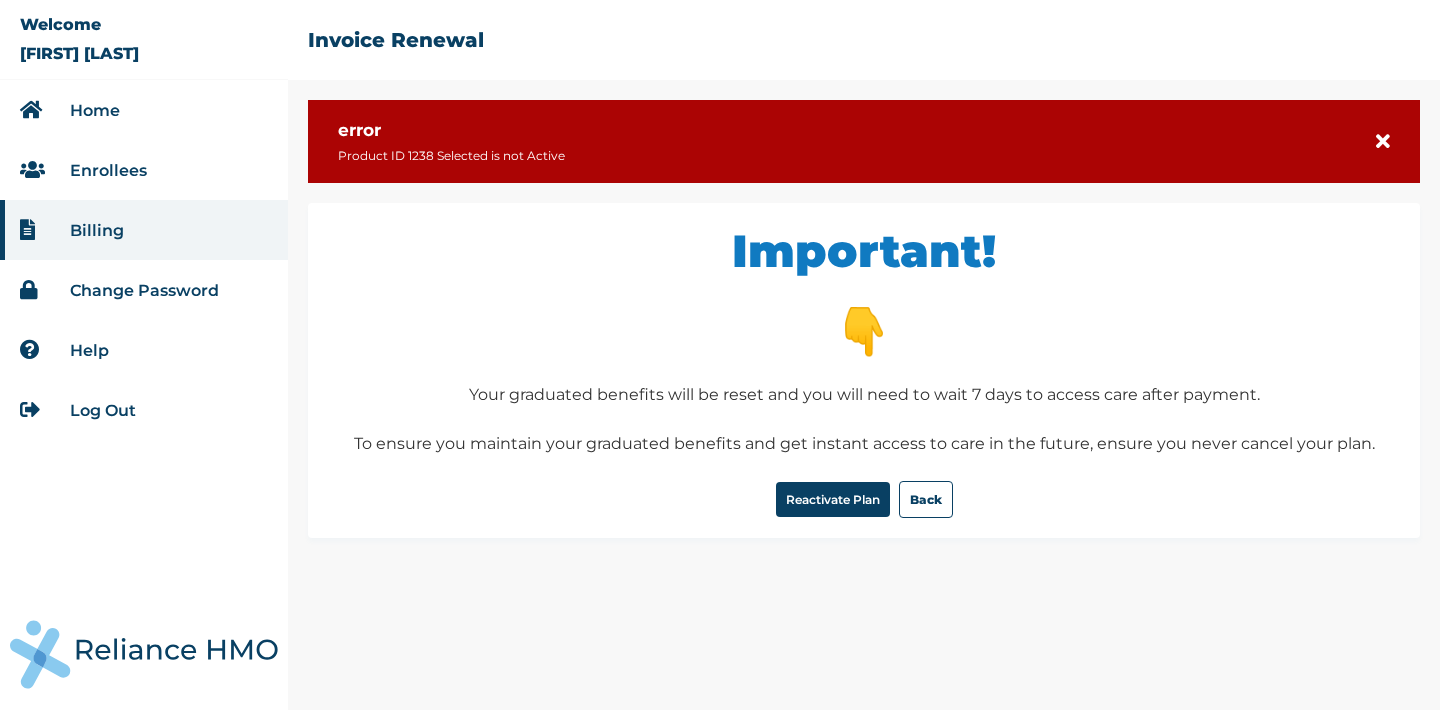 scroll, scrollTop: 0, scrollLeft: 0, axis: both 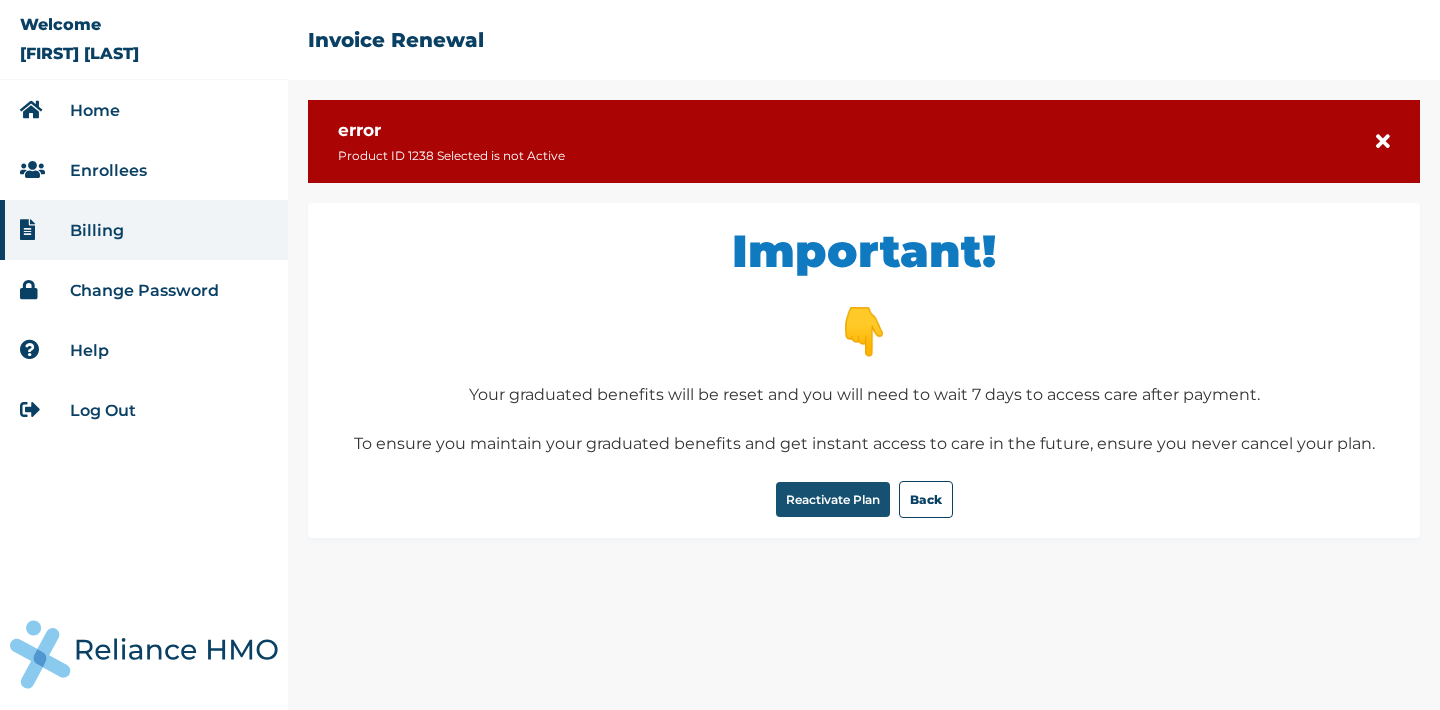 click on "Reactivate Plan" at bounding box center [833, 499] 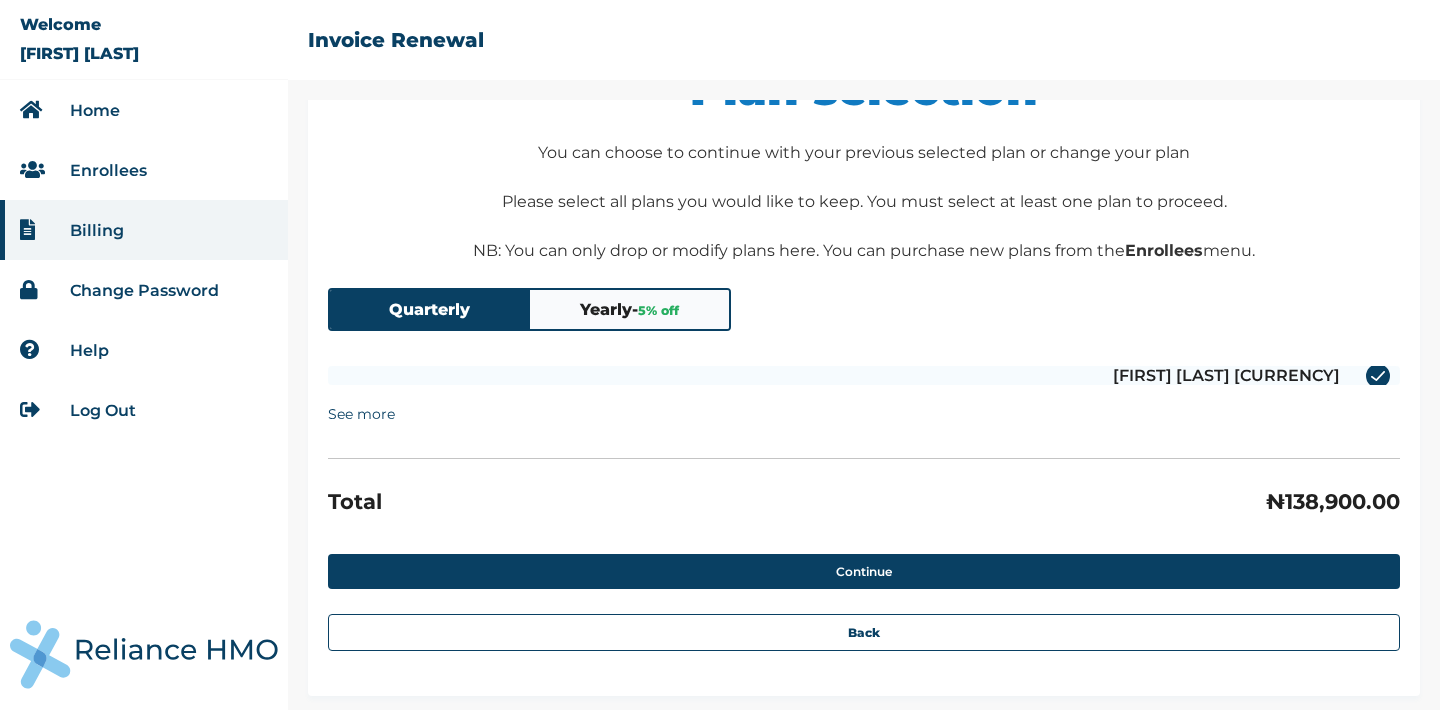 scroll, scrollTop: 169, scrollLeft: 0, axis: vertical 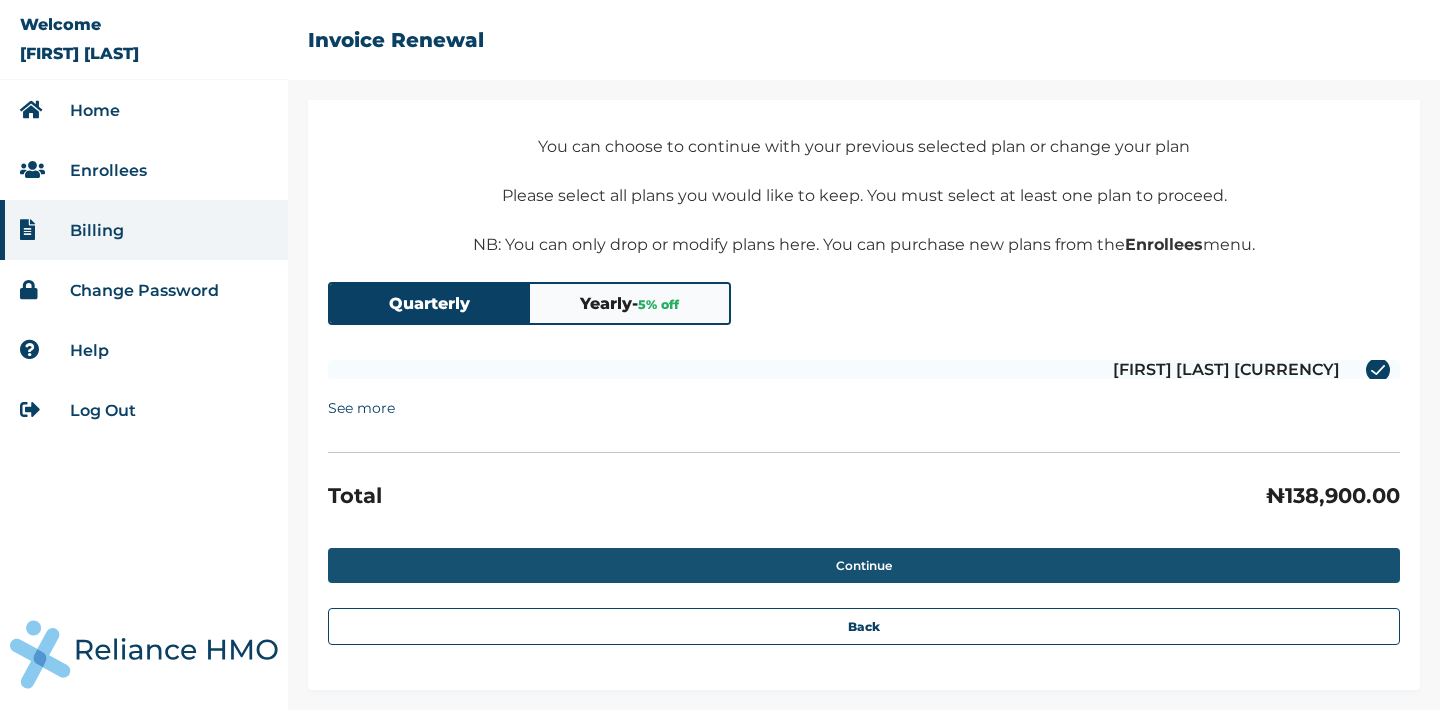 click on "Continue" at bounding box center [864, 565] 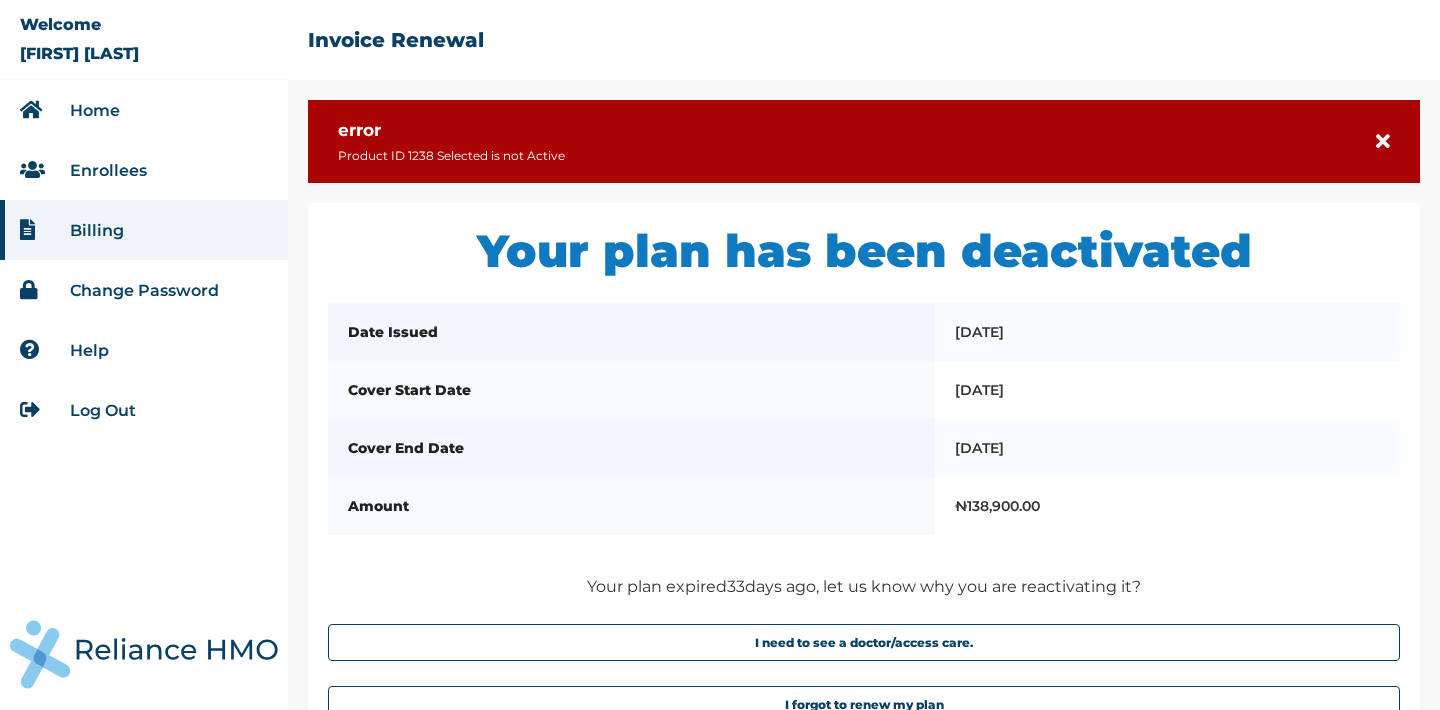 click at bounding box center (1383, 142) 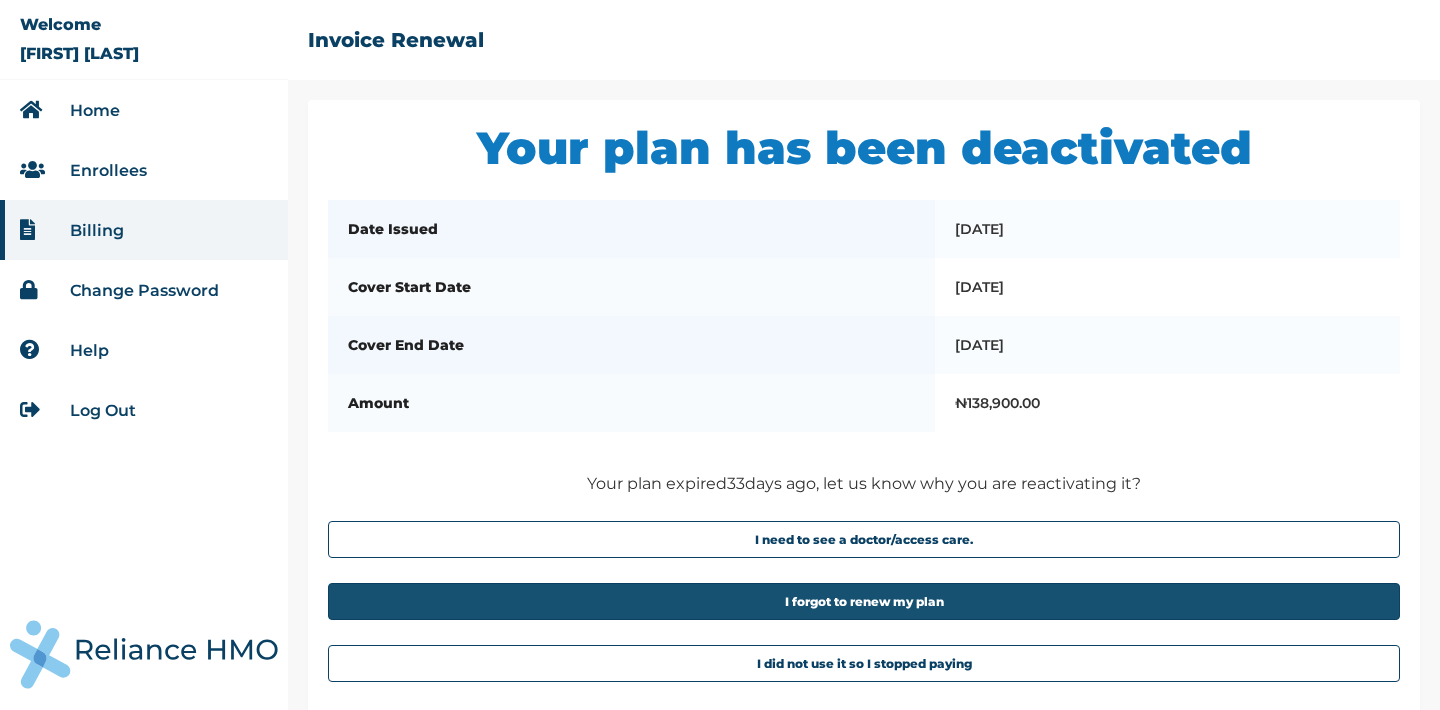 click on "I forgot to renew my plan" at bounding box center [864, 601] 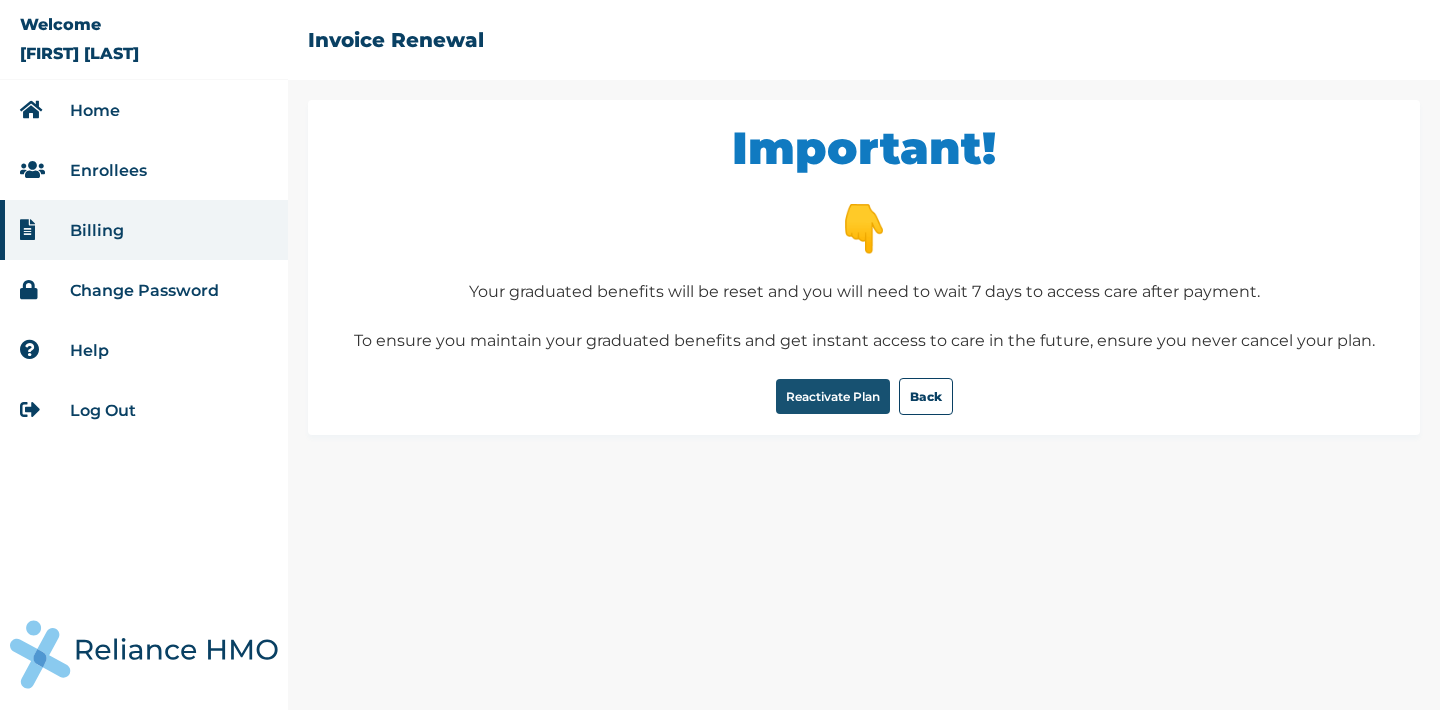 click on "Reactivate Plan" at bounding box center [833, 396] 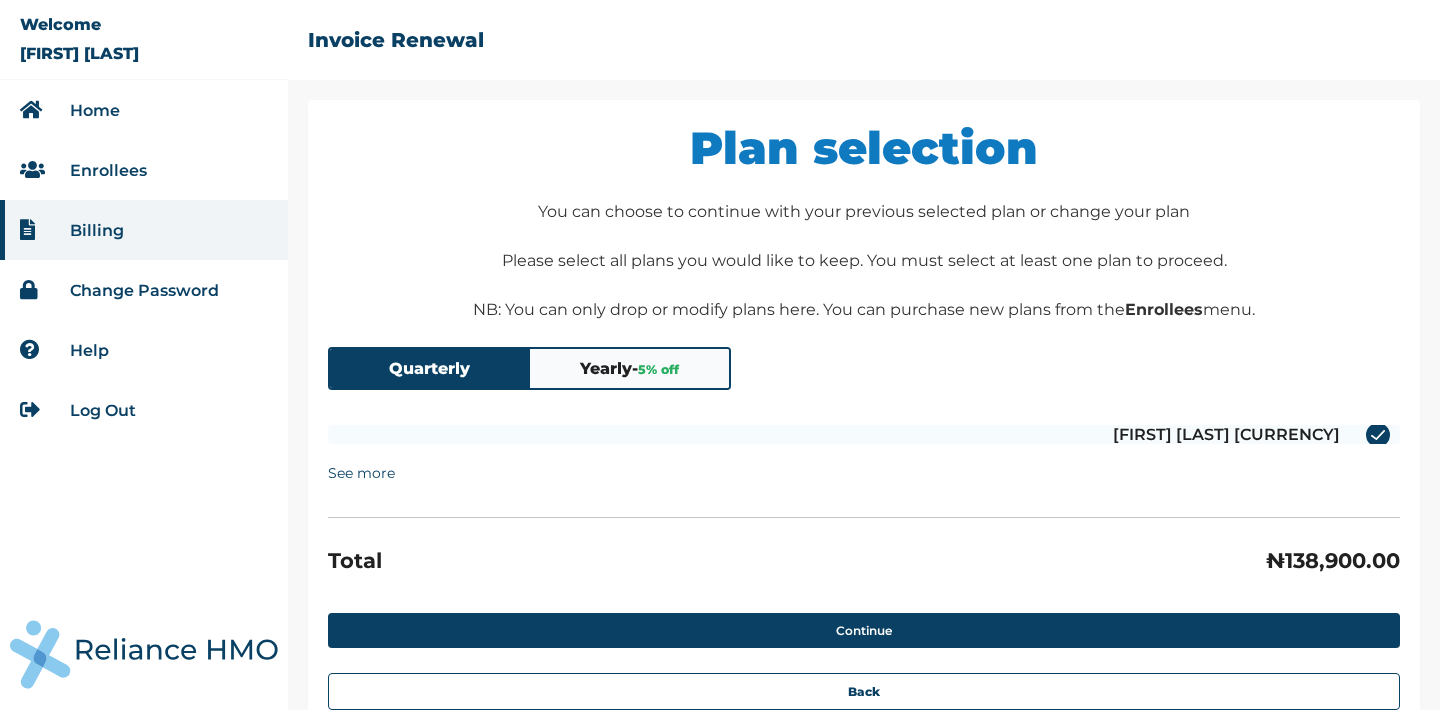 scroll, scrollTop: 66, scrollLeft: 0, axis: vertical 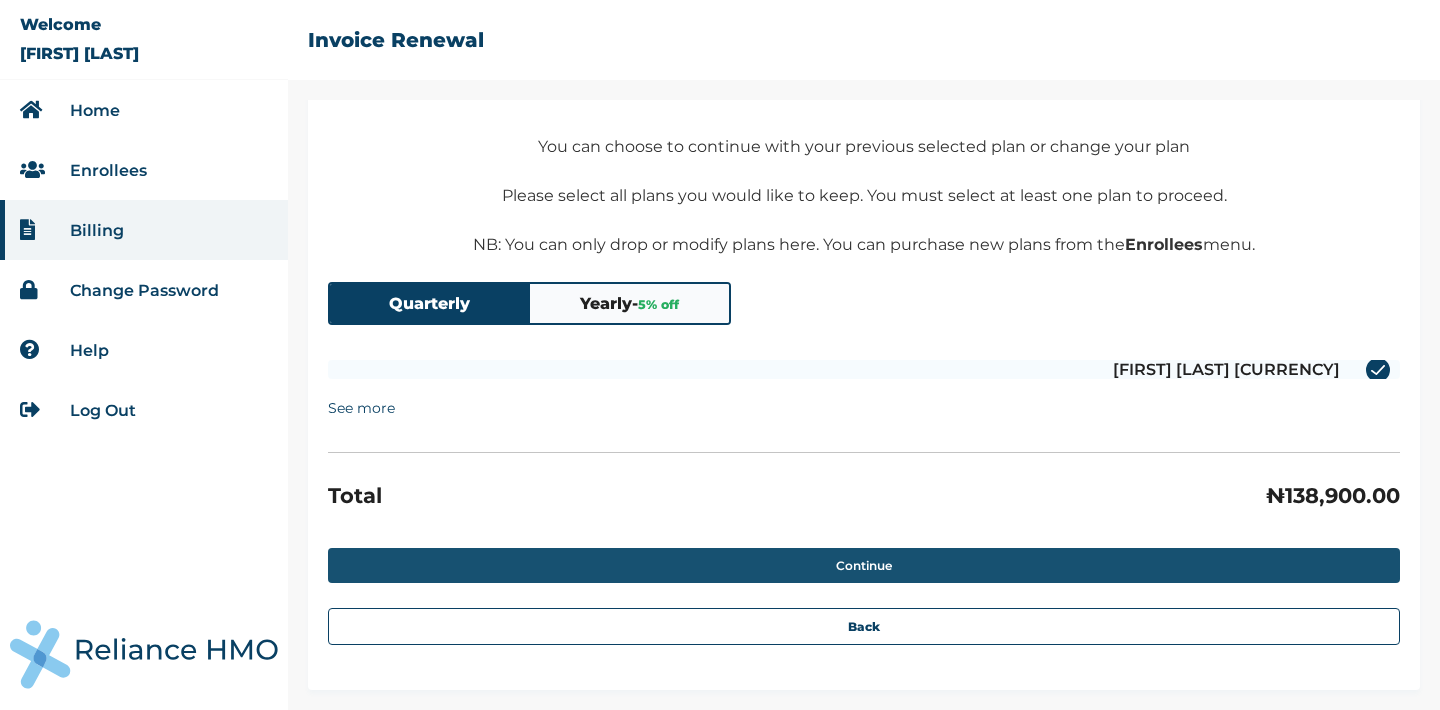 click on "Continue" at bounding box center [864, 565] 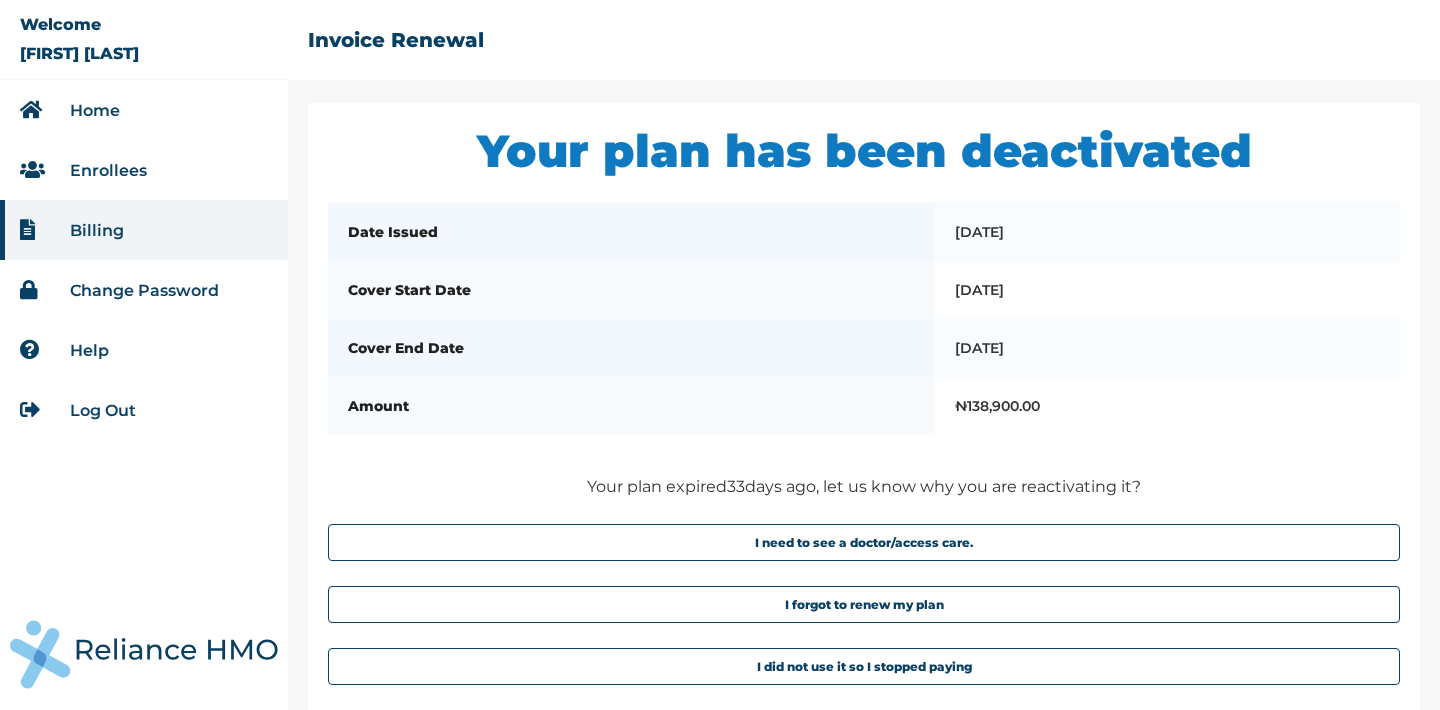scroll, scrollTop: 138, scrollLeft: 0, axis: vertical 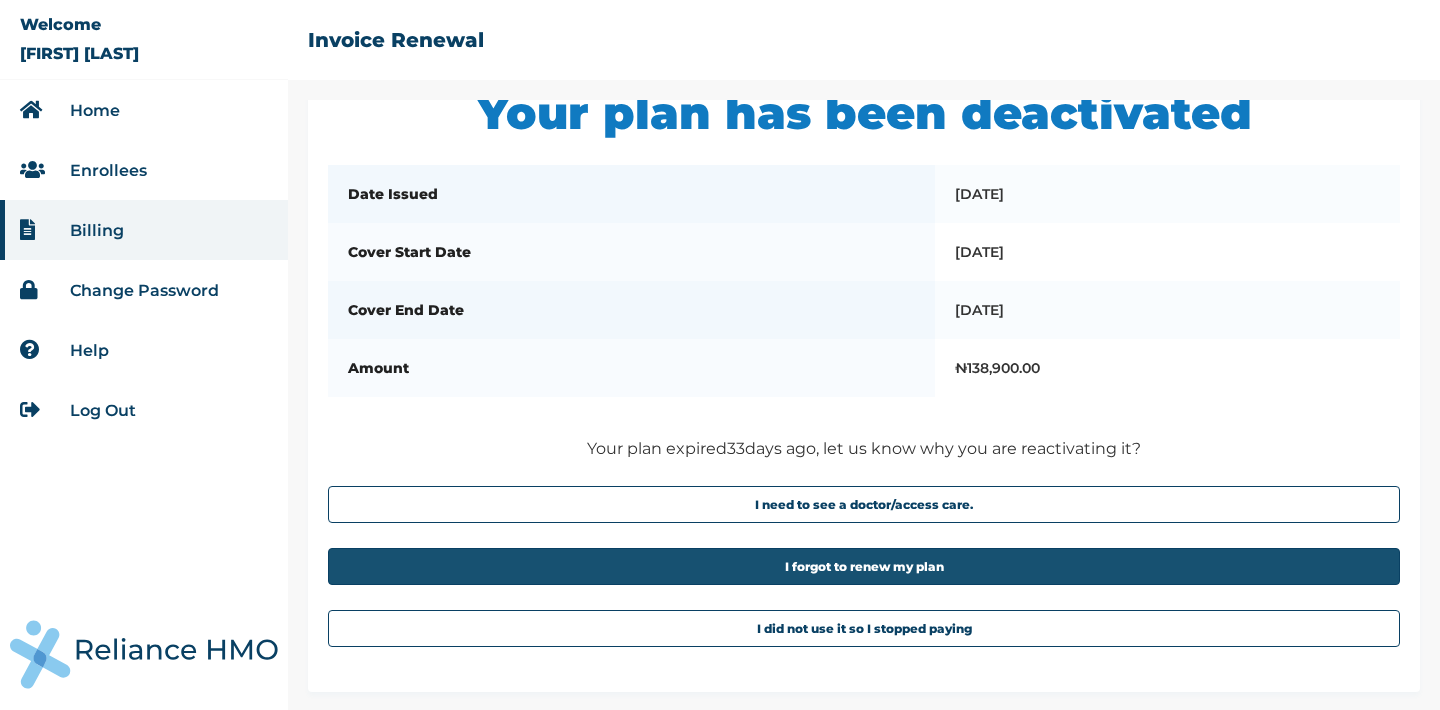 click on "I forgot to renew my plan" at bounding box center (864, 566) 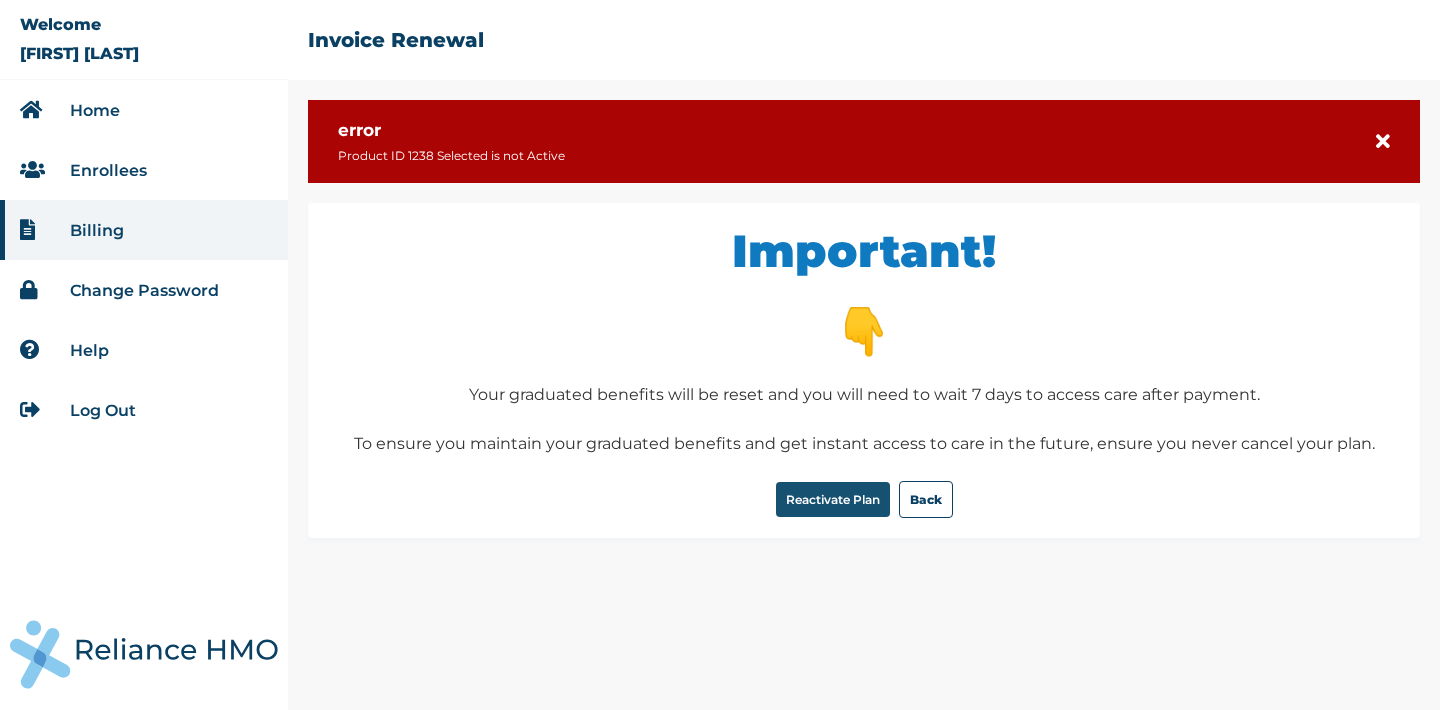 click on "Reactivate Plan" at bounding box center [833, 499] 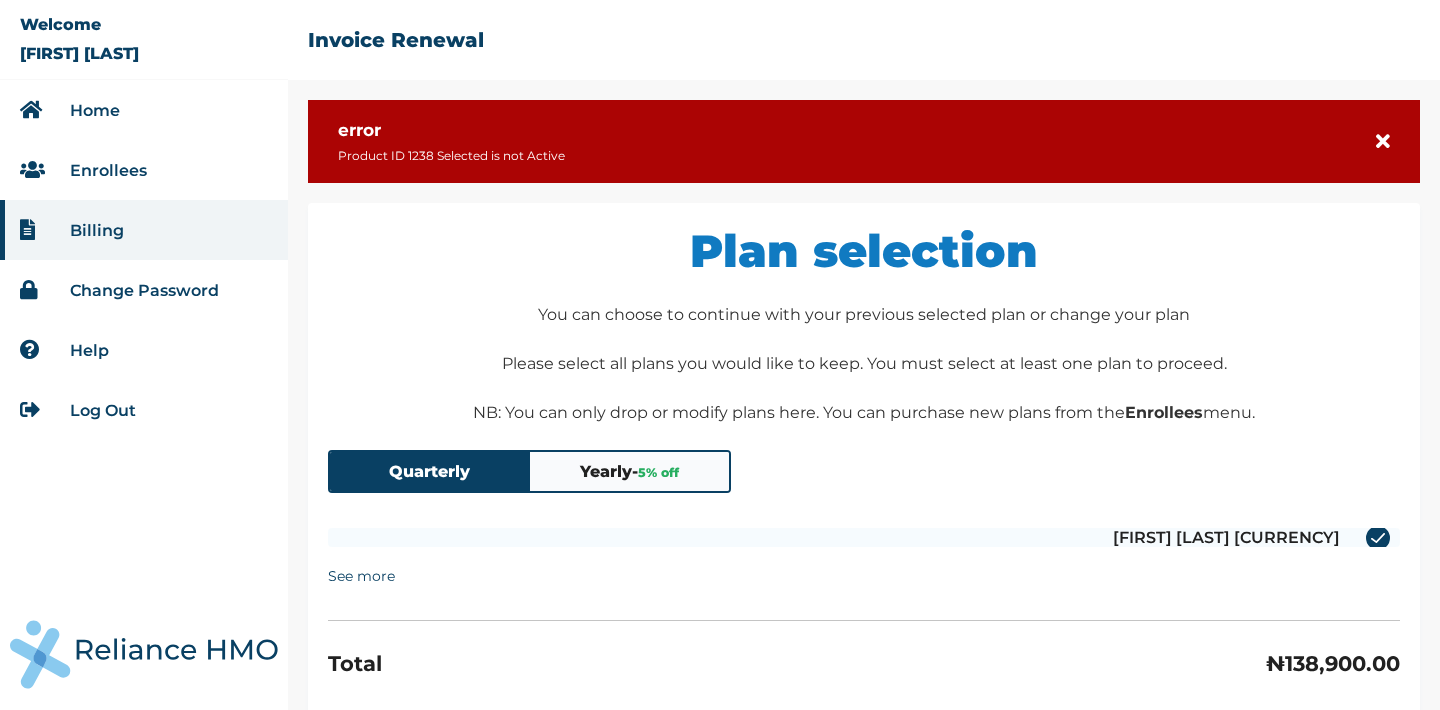 scroll, scrollTop: 169, scrollLeft: 0, axis: vertical 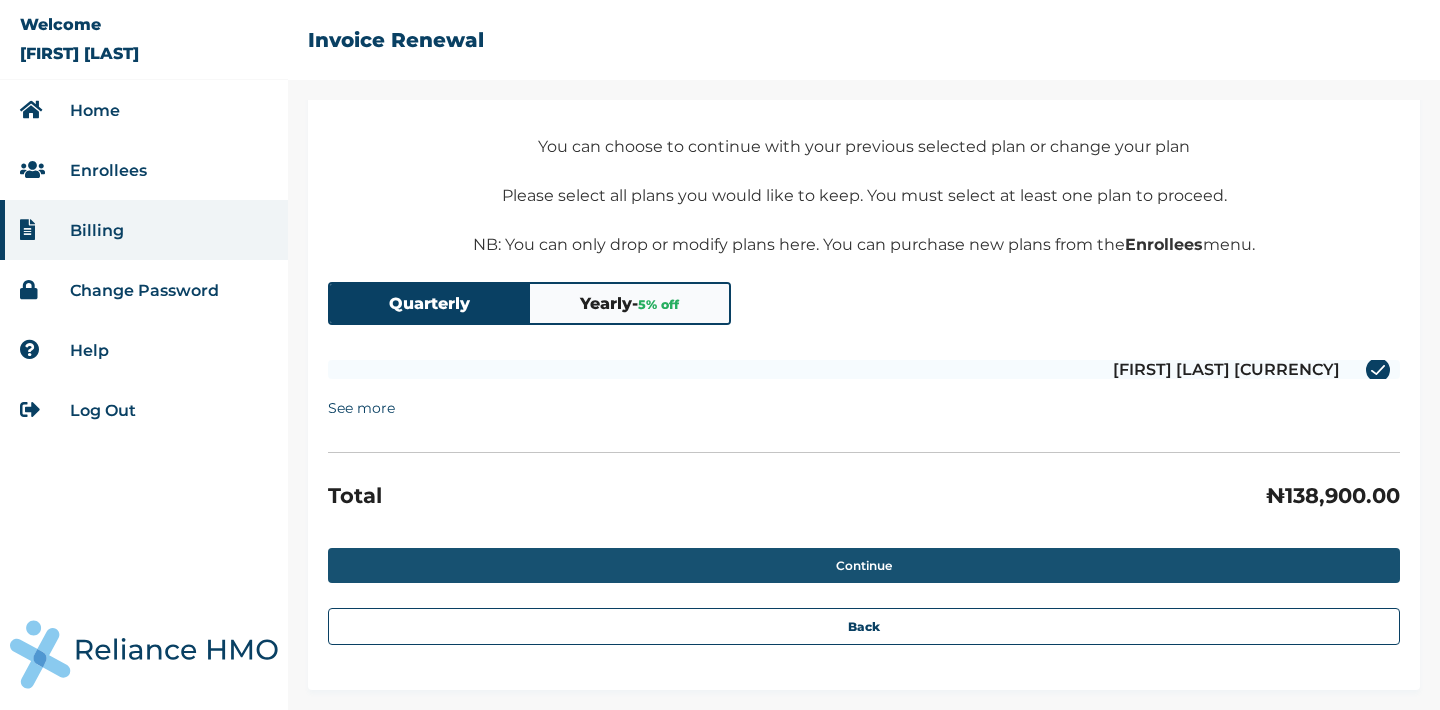 click on "Continue" at bounding box center [864, 565] 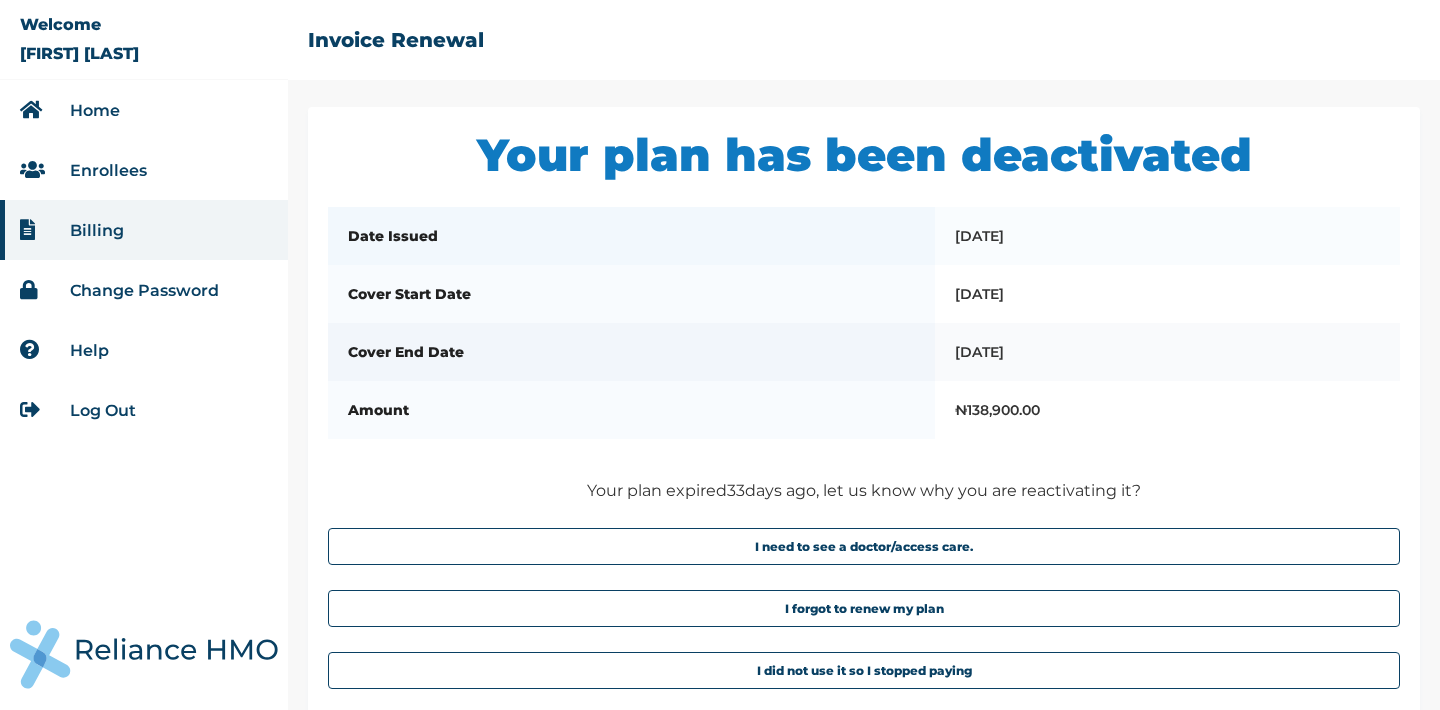 scroll, scrollTop: 114, scrollLeft: 0, axis: vertical 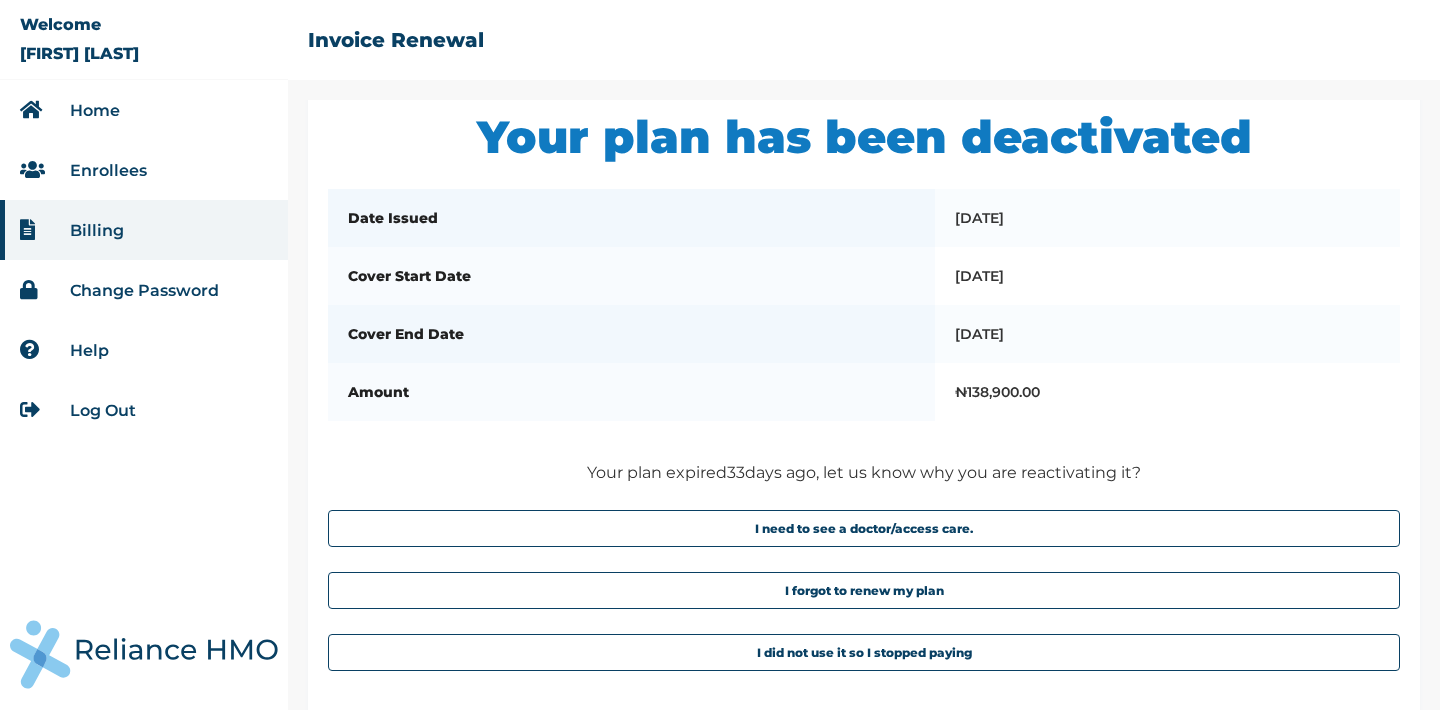 click on "Your plan has been deactivated Date Issued 04/04/2025 Cover Start Date 30/03/2025 Cover End Date 30/06/2025 Amount ₦ 138,900.00 Your plan expired  33  days ago, let us know why you are reactivating it? I need to see a doctor/access care. I forgot to renew my plan I did not use it so I stopped paying" at bounding box center [864, 402] 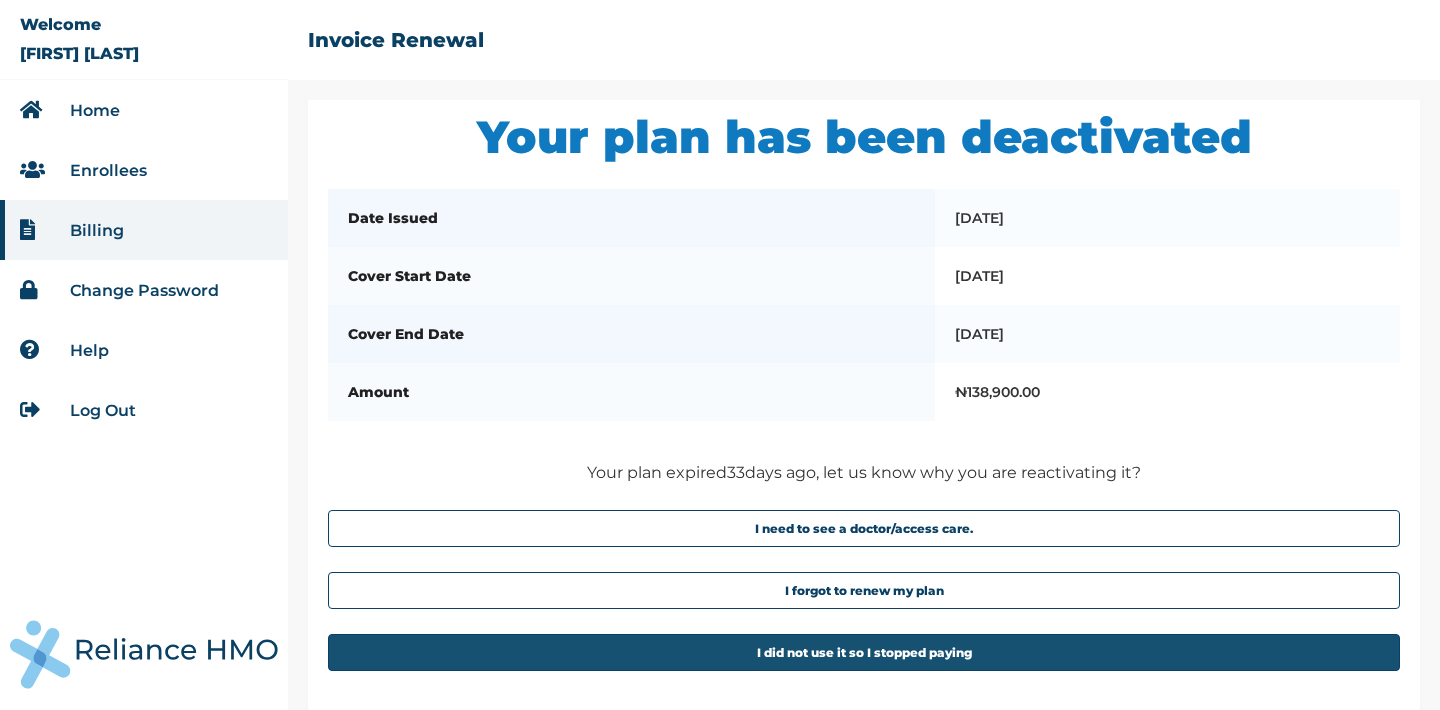 click on "I did not use it so I stopped paying" at bounding box center [864, 652] 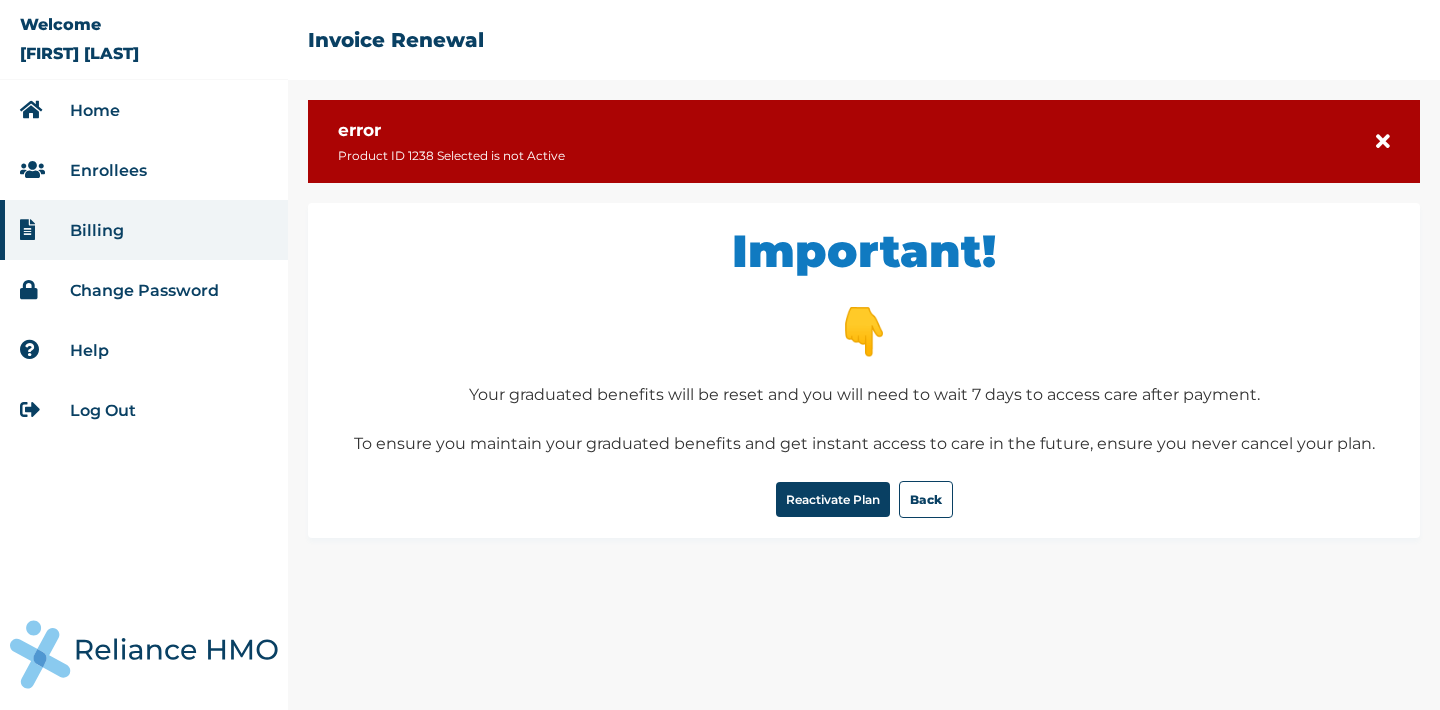 scroll, scrollTop: 0, scrollLeft: 0, axis: both 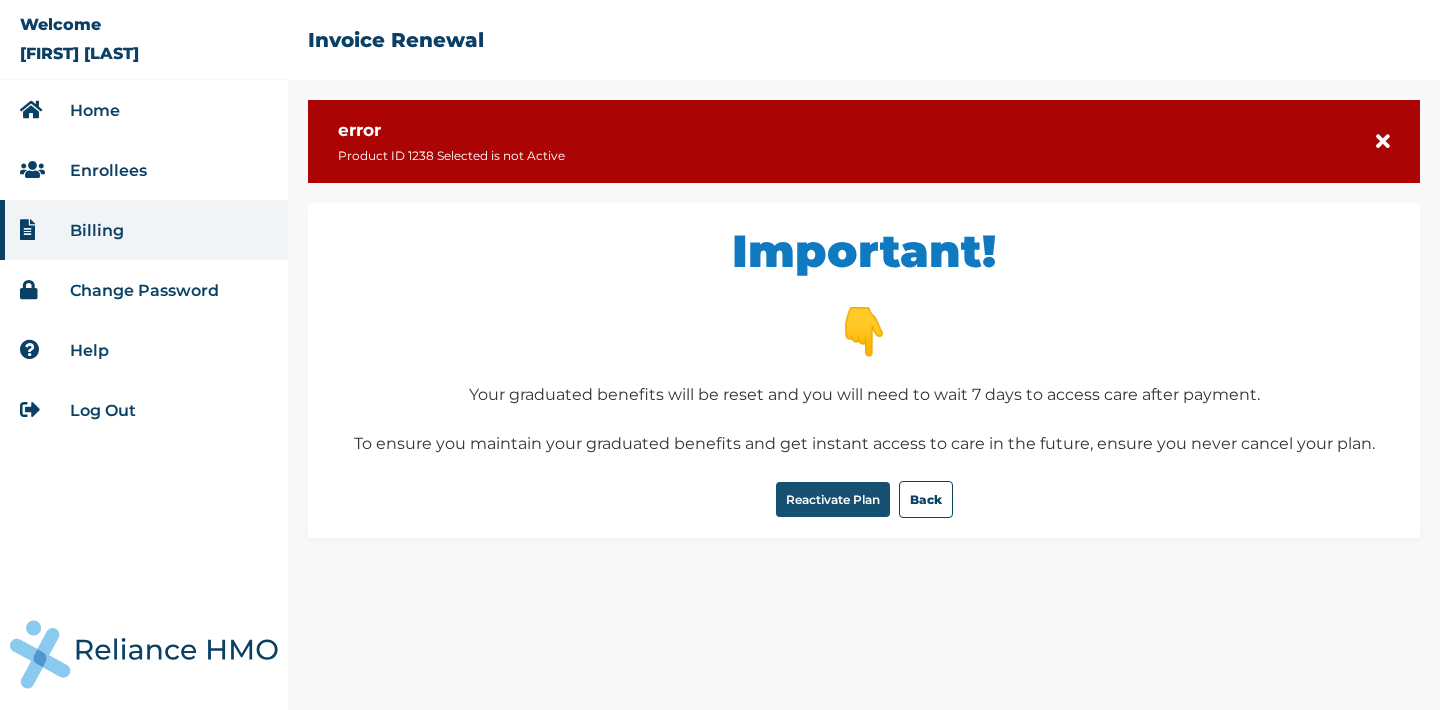 click on "Reactivate Plan" at bounding box center (833, 499) 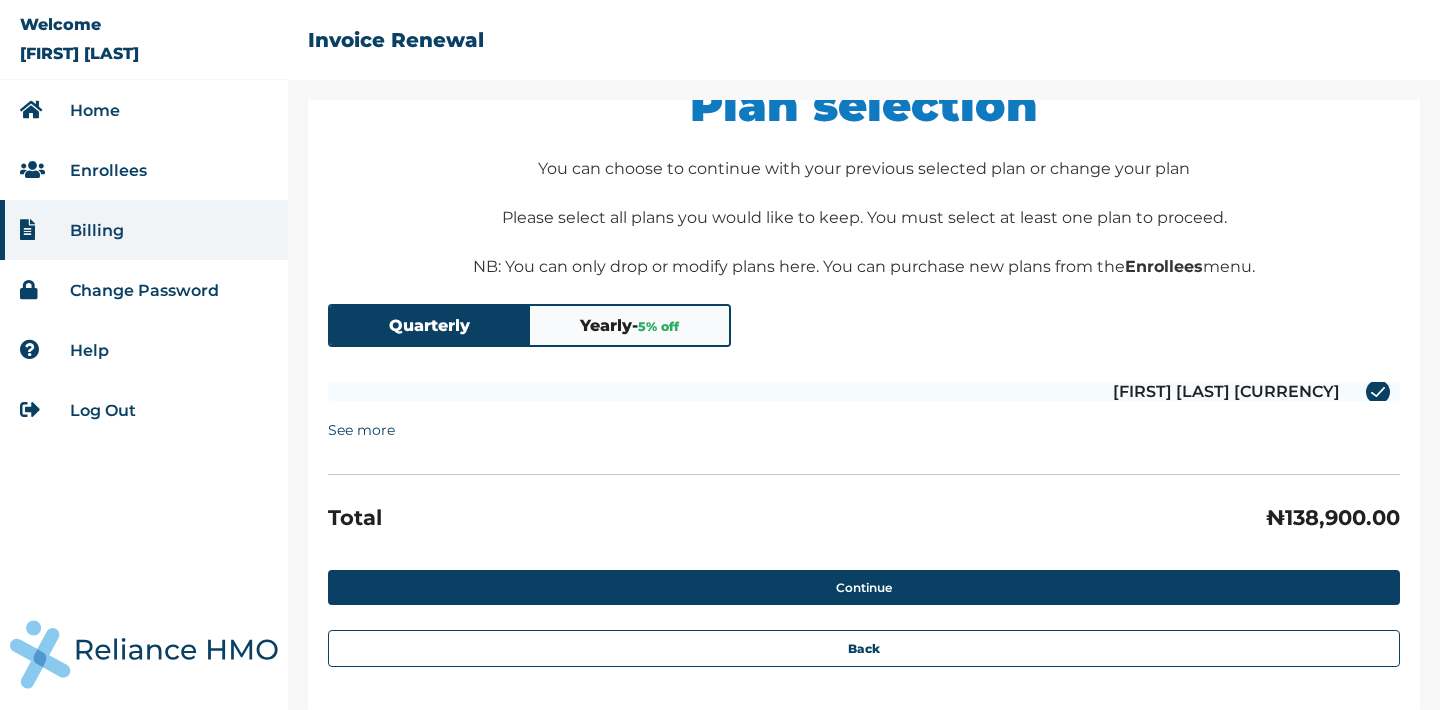 scroll, scrollTop: 169, scrollLeft: 0, axis: vertical 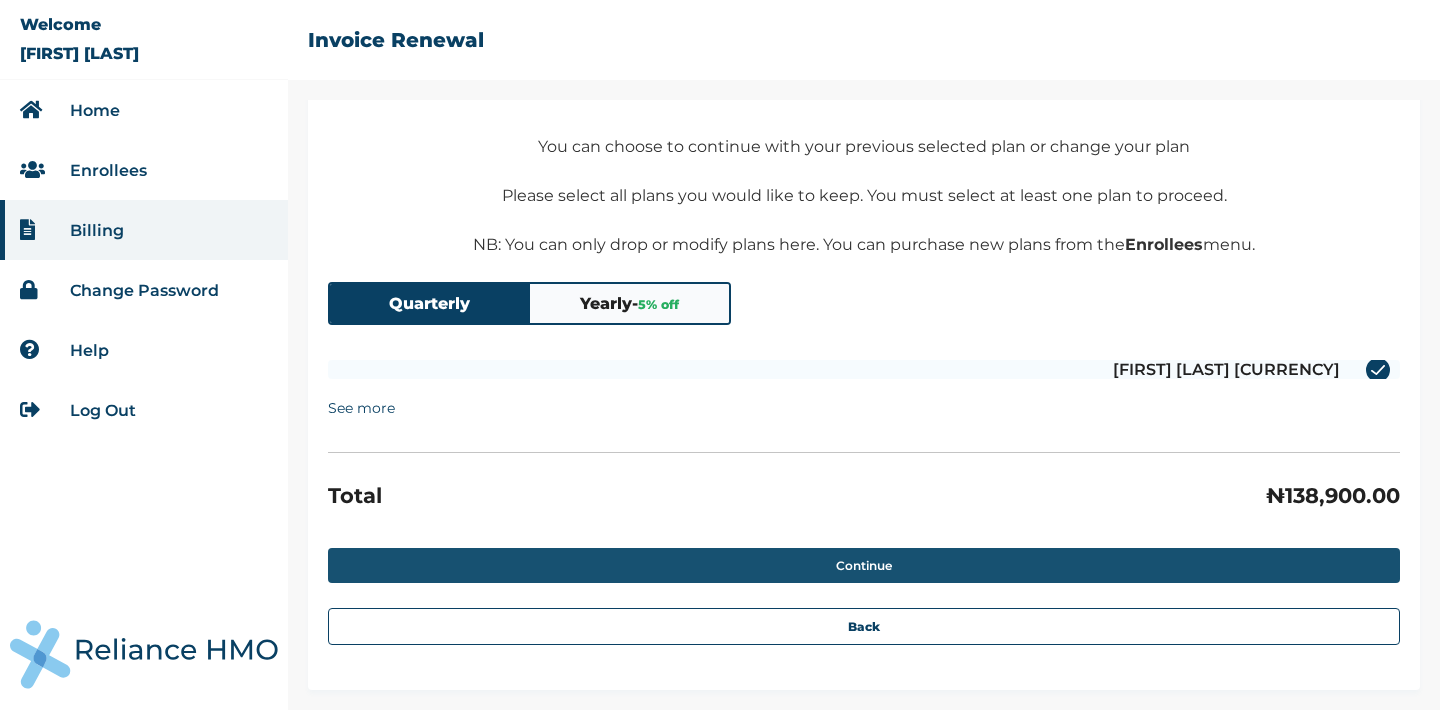 click on "Continue" at bounding box center (864, 565) 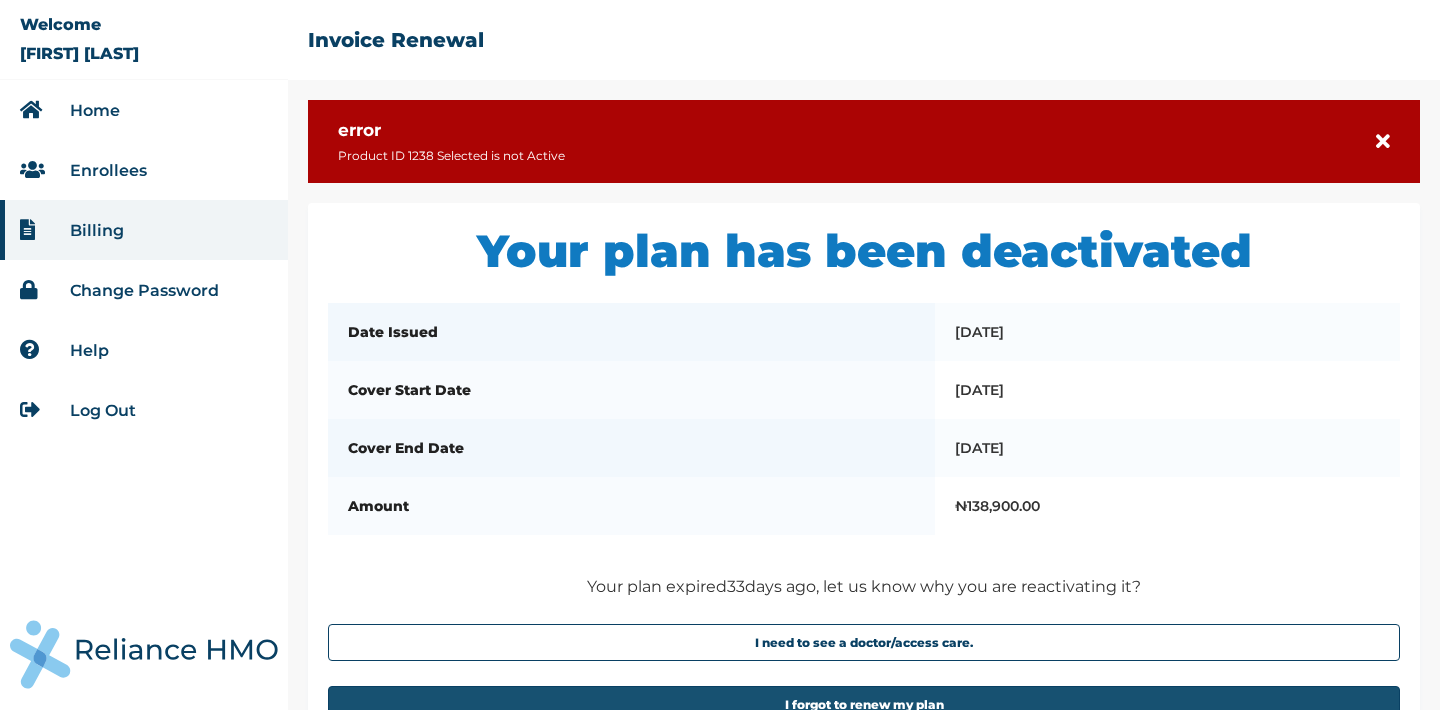 click on "I forgot to renew my plan" at bounding box center (864, 704) 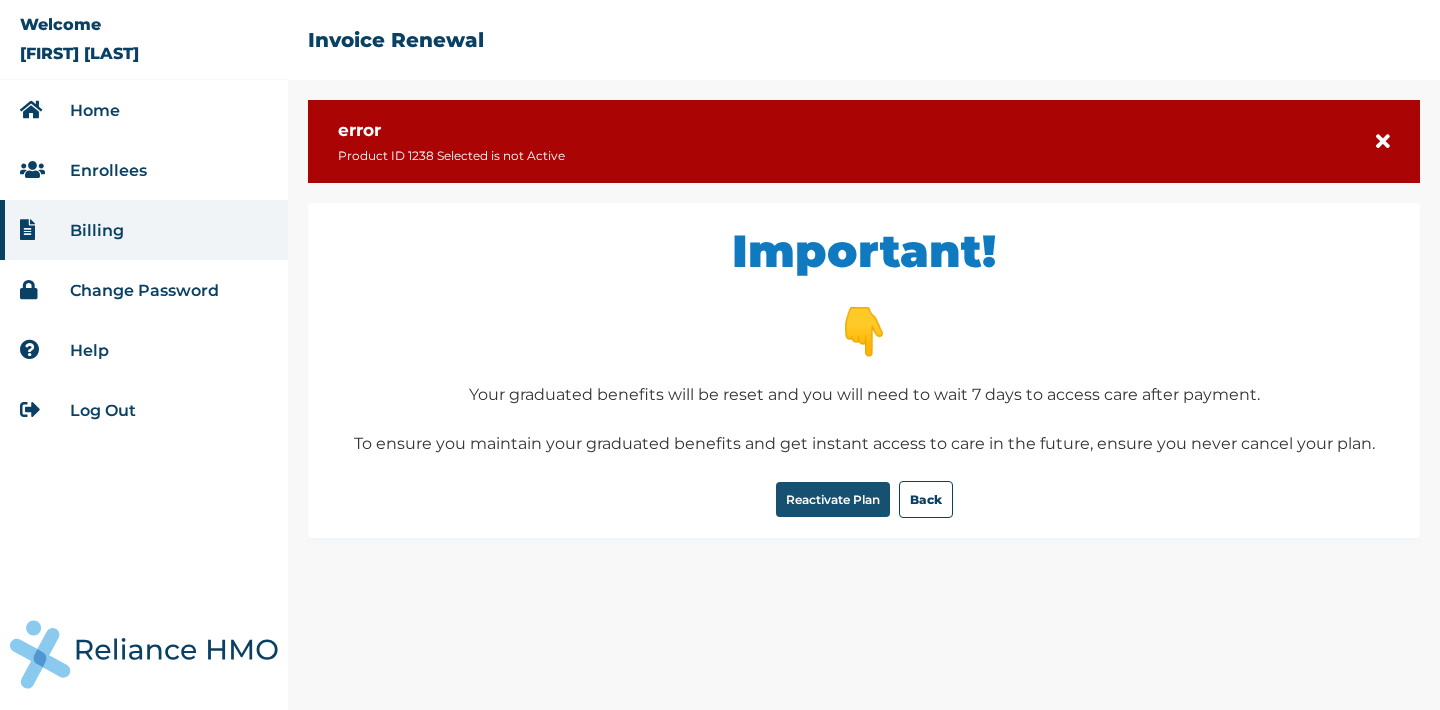 click on "Reactivate Plan" at bounding box center (833, 499) 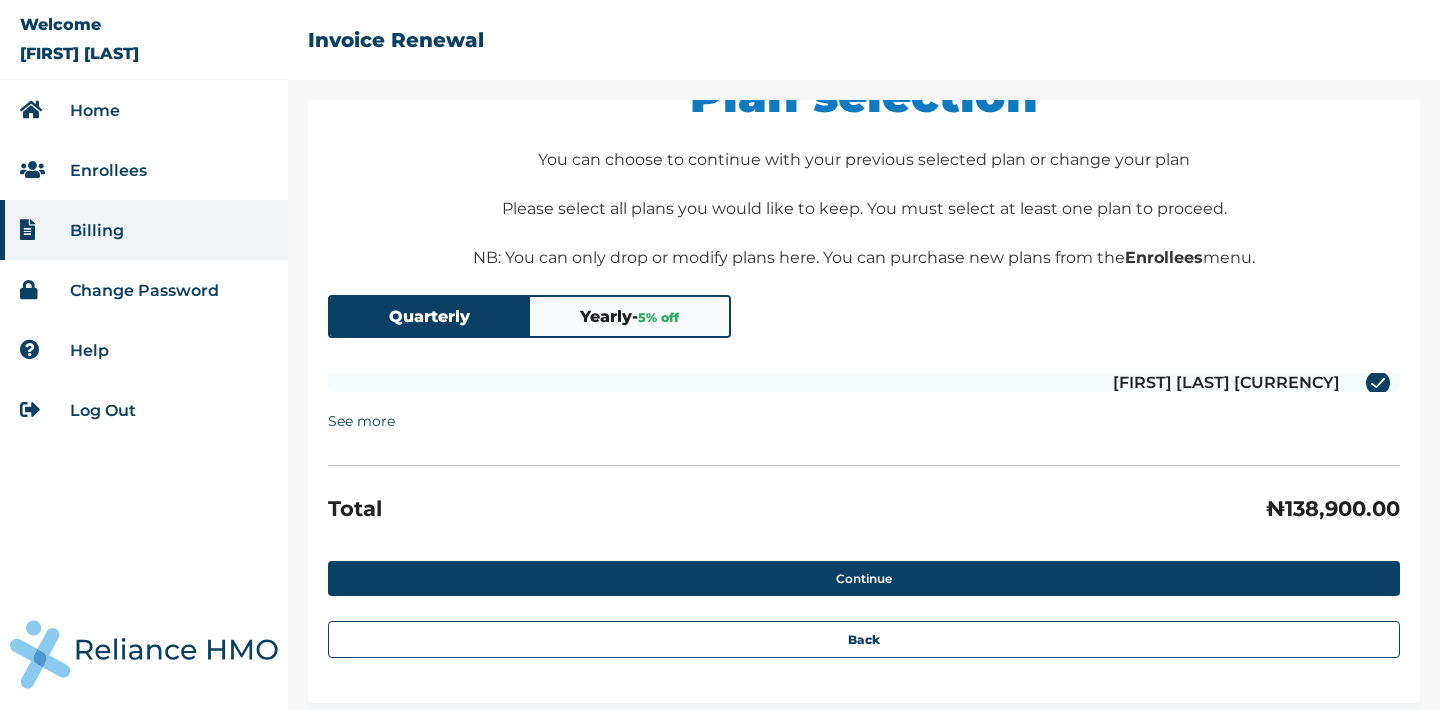 scroll, scrollTop: 169, scrollLeft: 0, axis: vertical 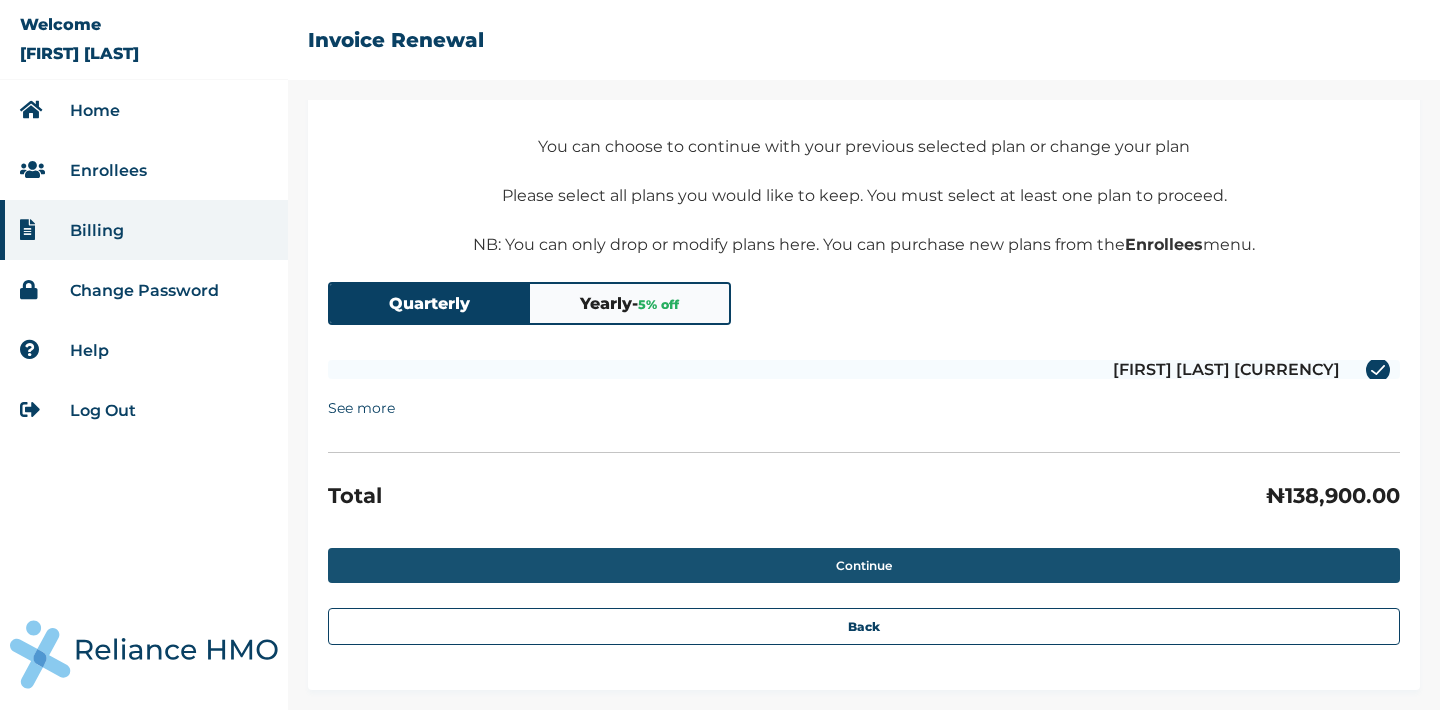 click on "Continue" at bounding box center [864, 565] 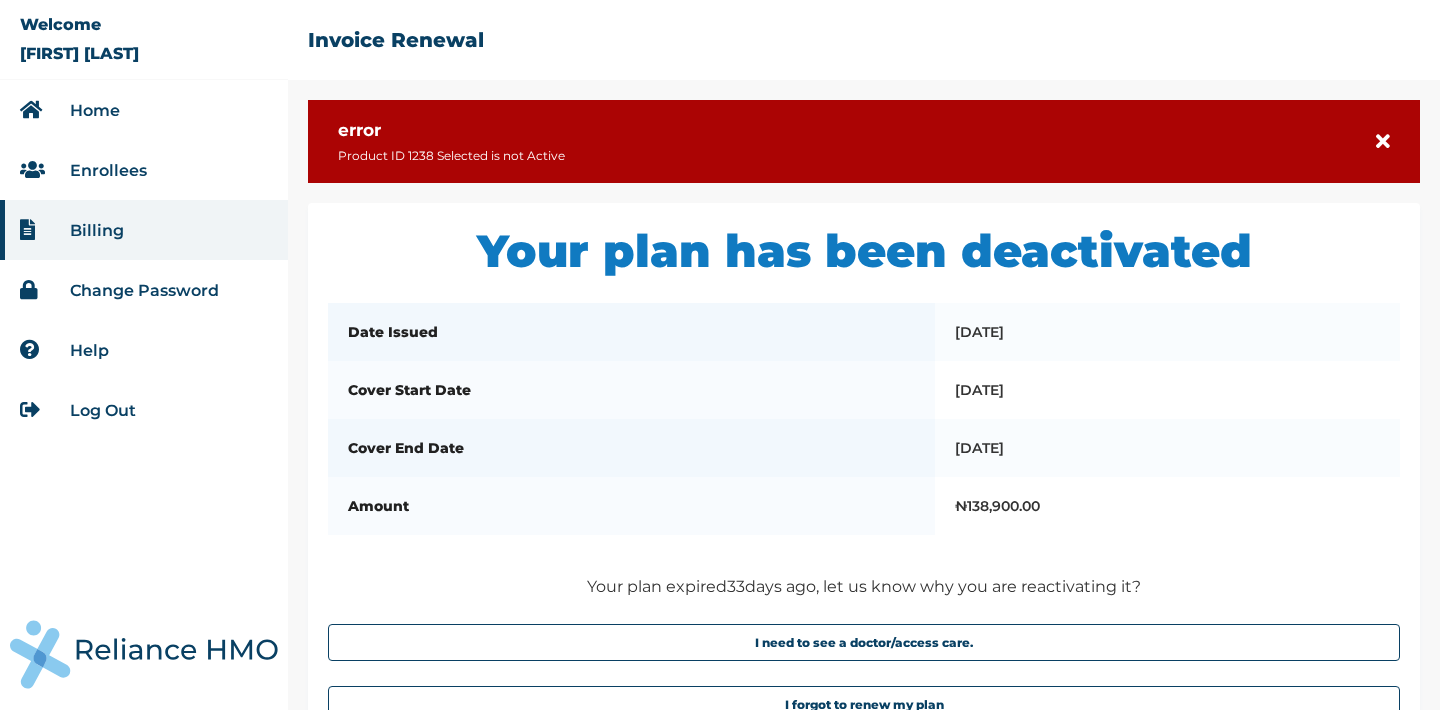 click on "Help" at bounding box center (89, 350) 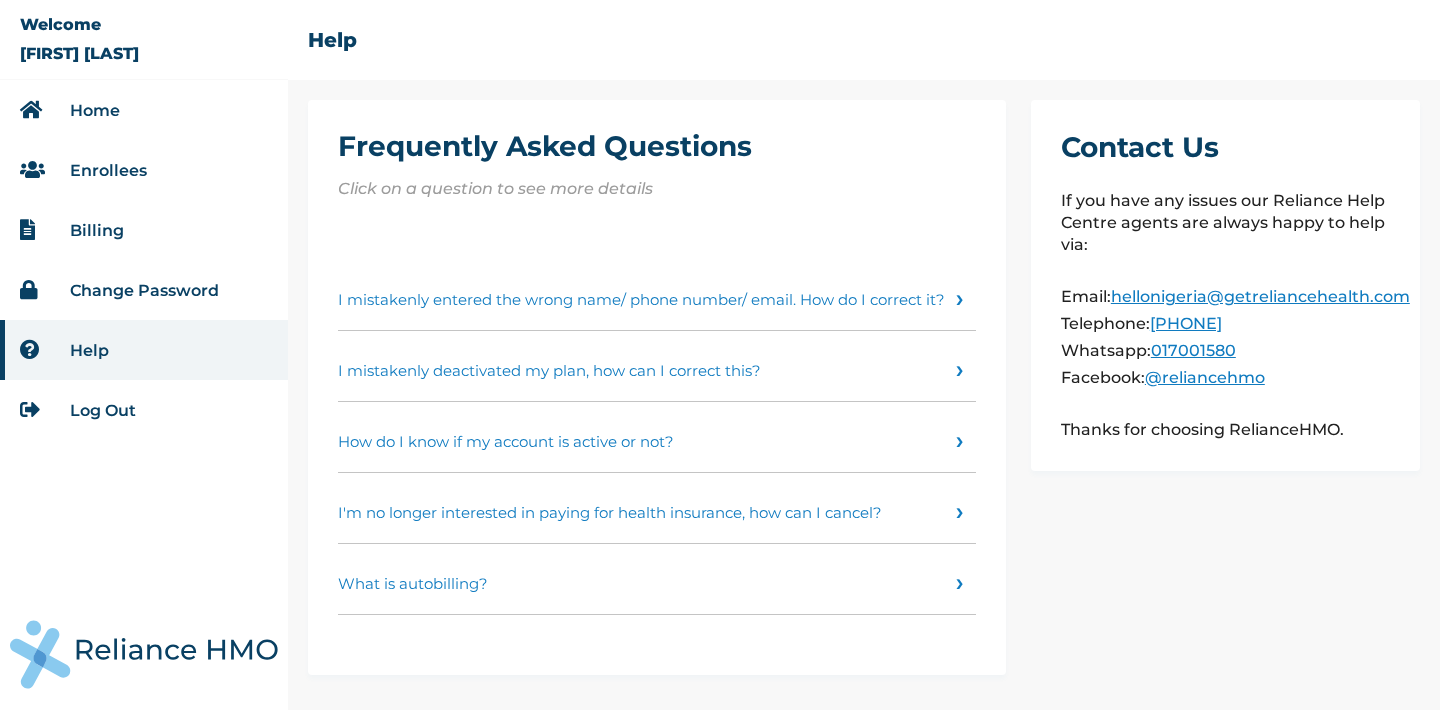 click on "I mistakenly deactivated my plan, how can I correct this?" at bounding box center (657, 366) 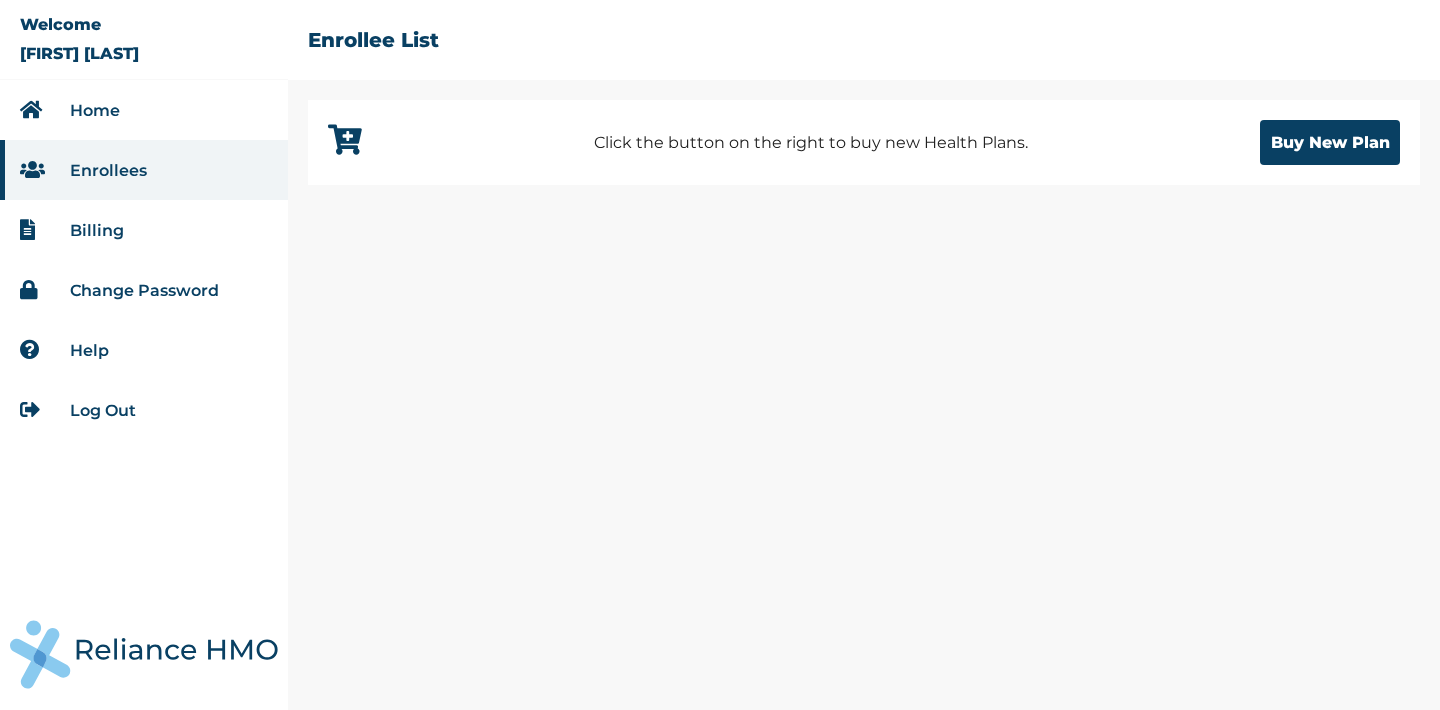 click on "Billing" at bounding box center (144, 230) 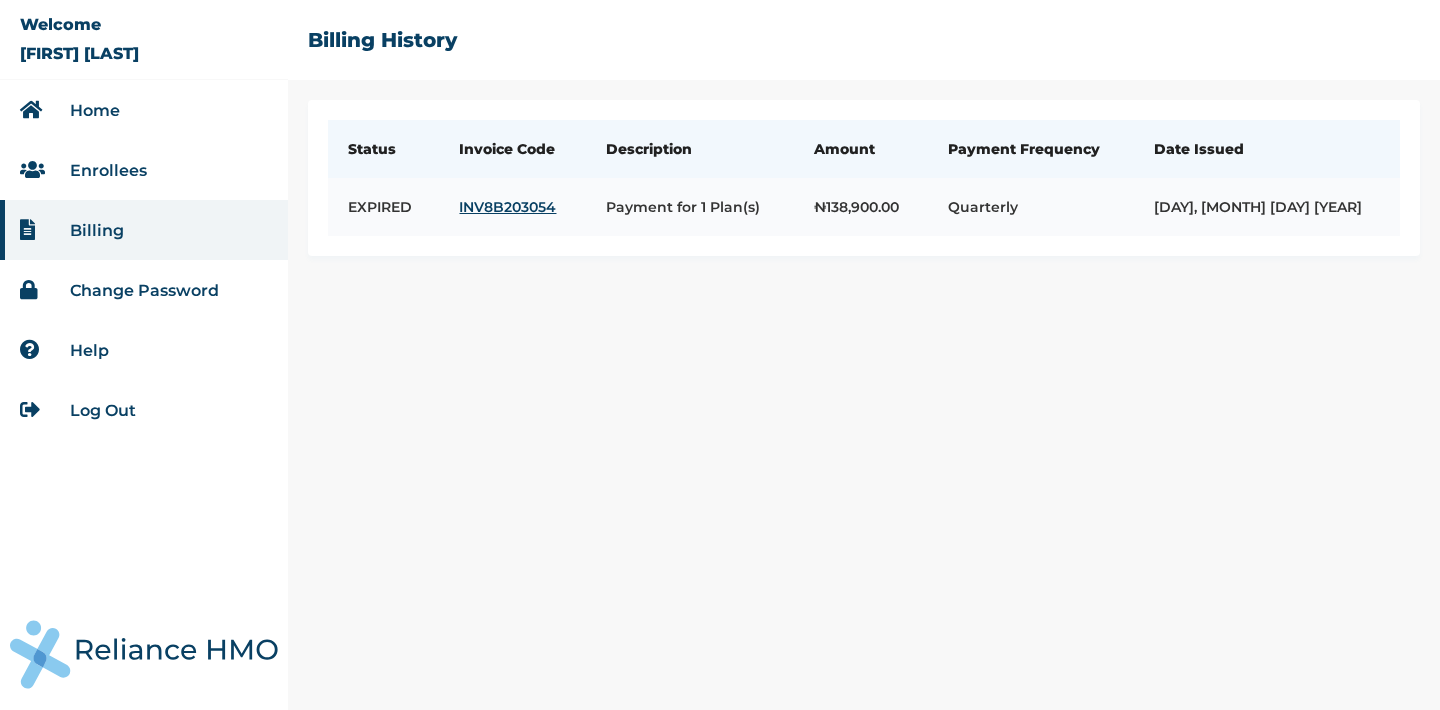 click on "INV8B203054" at bounding box center [512, 207] 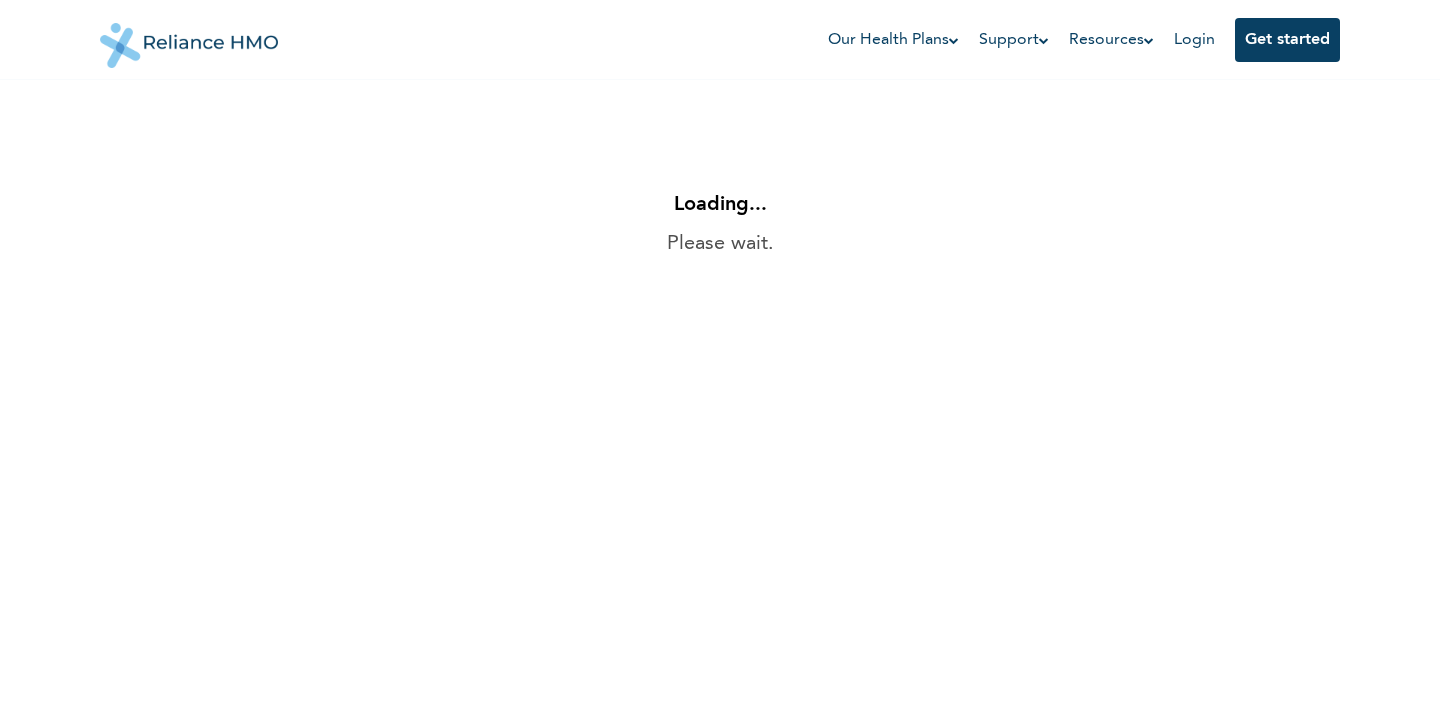 scroll, scrollTop: 0, scrollLeft: 0, axis: both 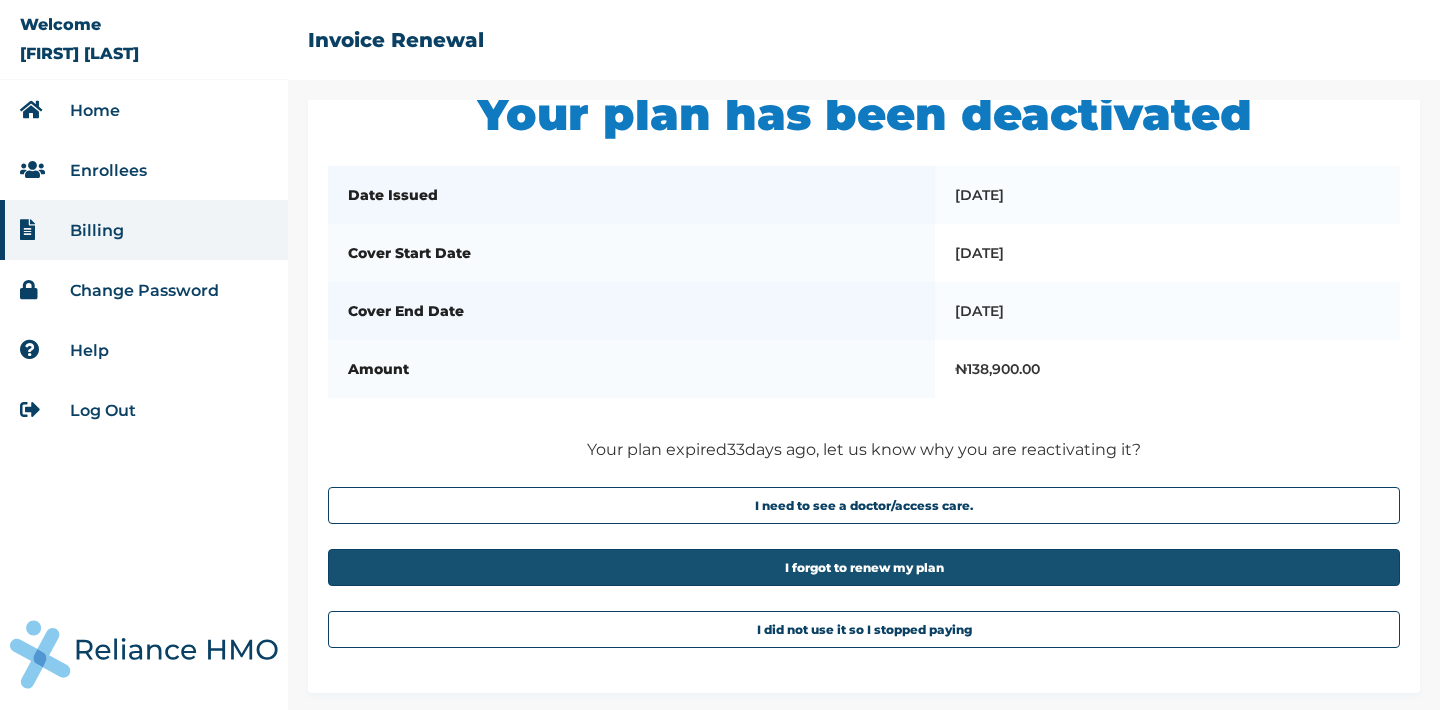 click on "I forgot to renew my plan" at bounding box center [864, 567] 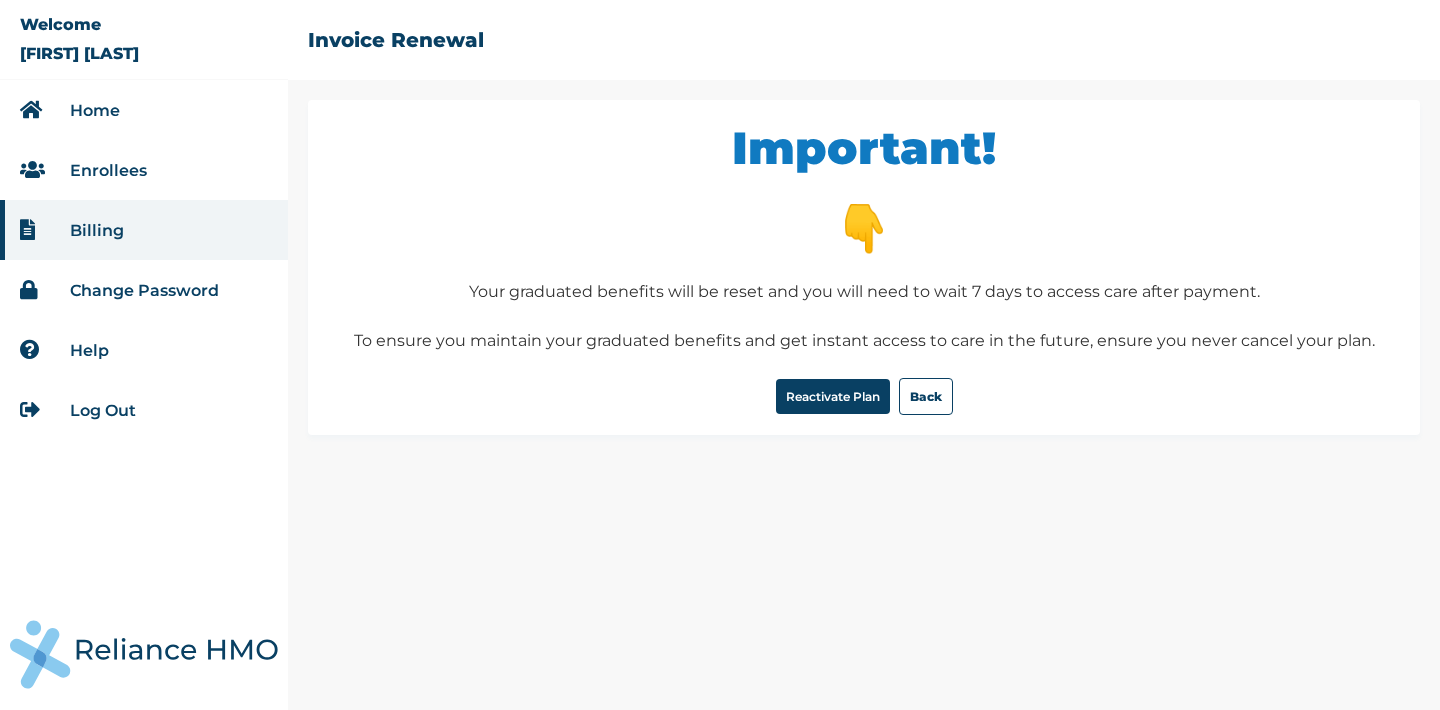 scroll, scrollTop: 0, scrollLeft: 0, axis: both 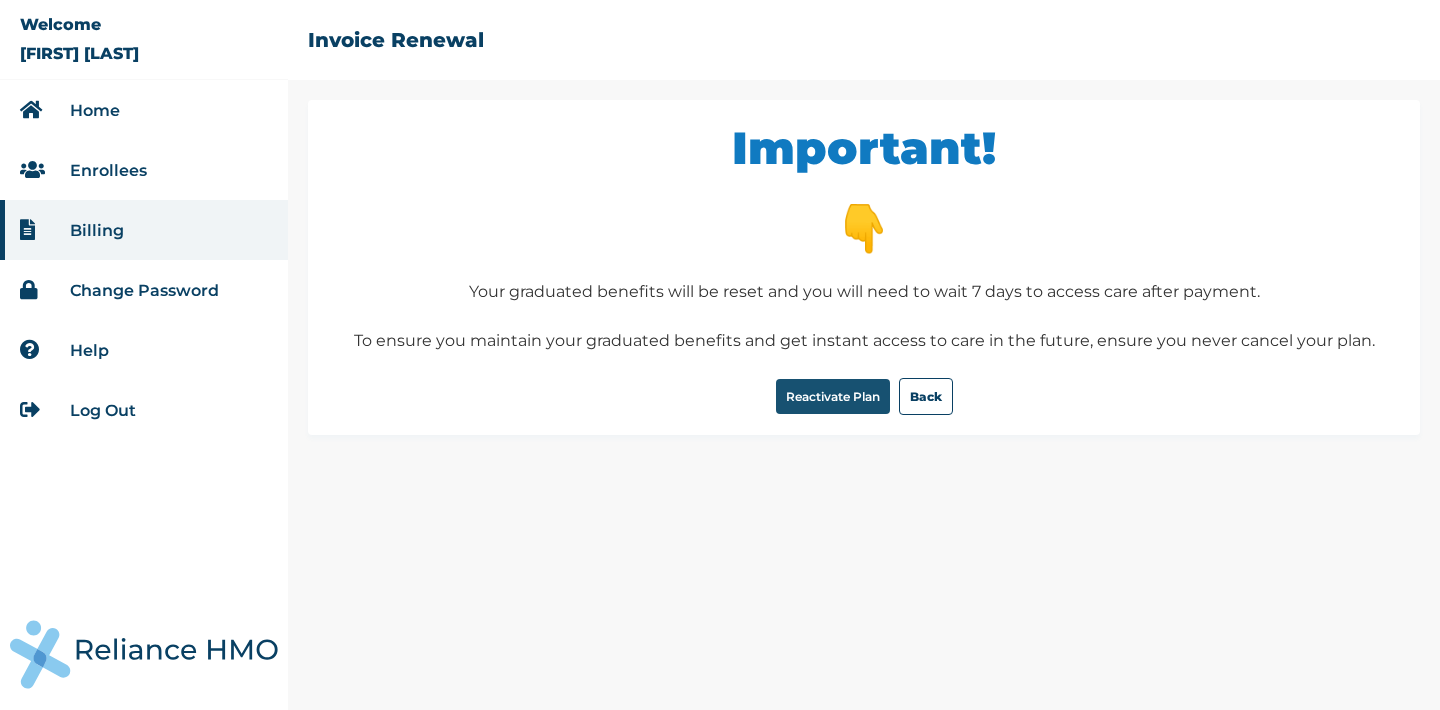 click on "Reactivate Plan" at bounding box center [833, 396] 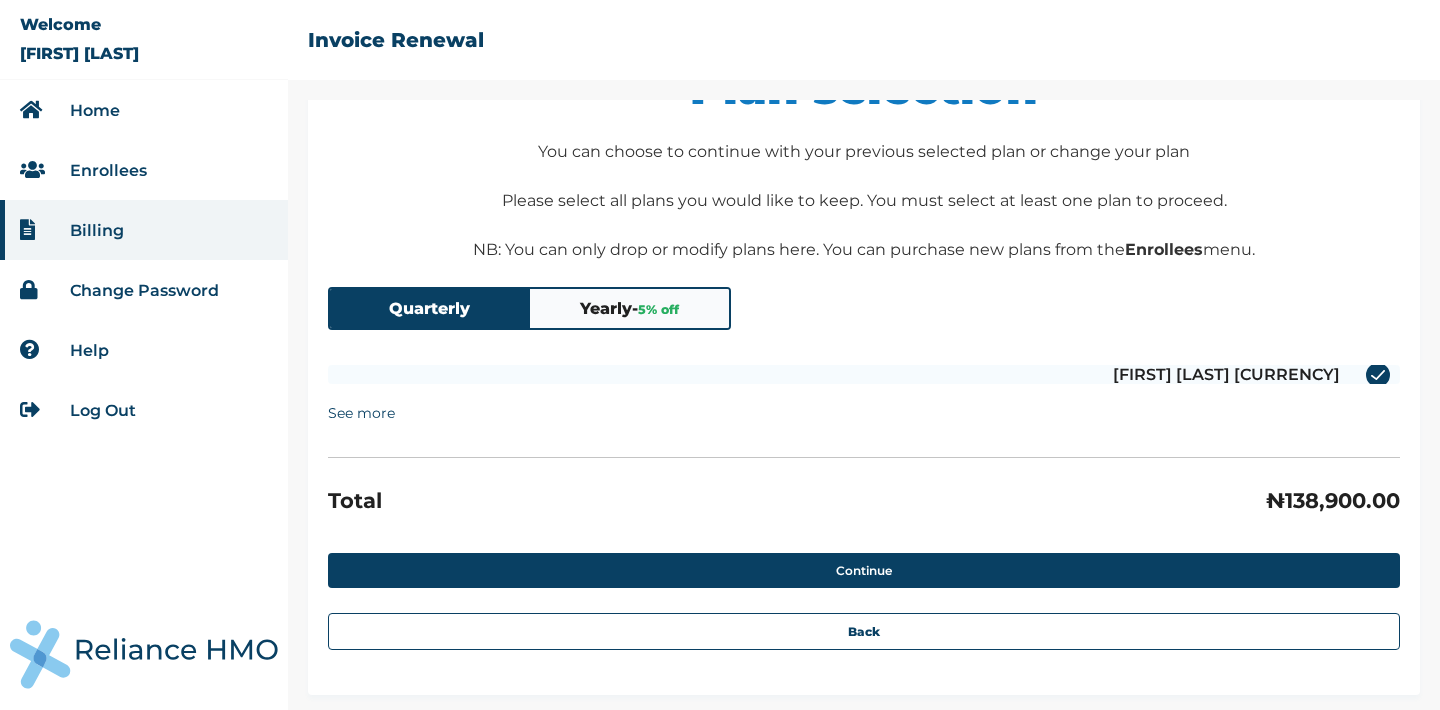 scroll, scrollTop: 66, scrollLeft: 0, axis: vertical 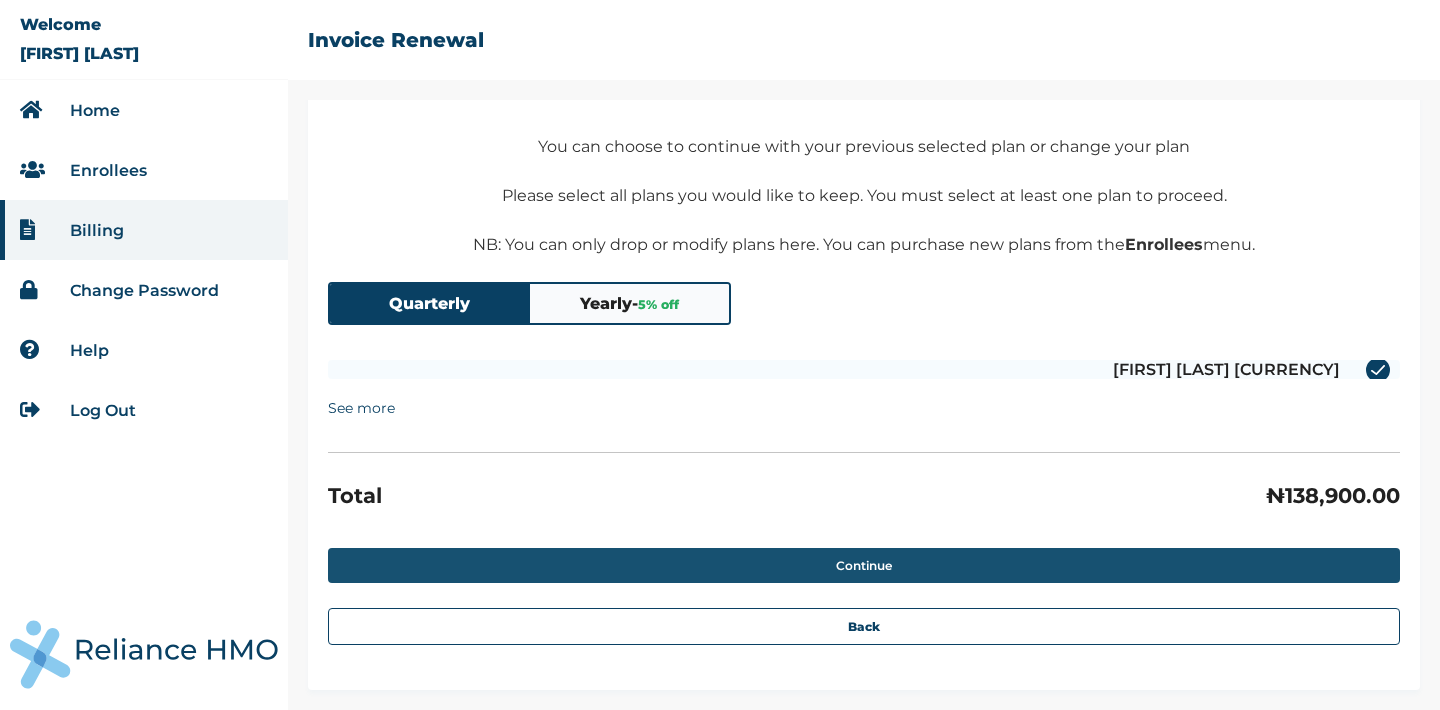 click on "Continue" at bounding box center (864, 565) 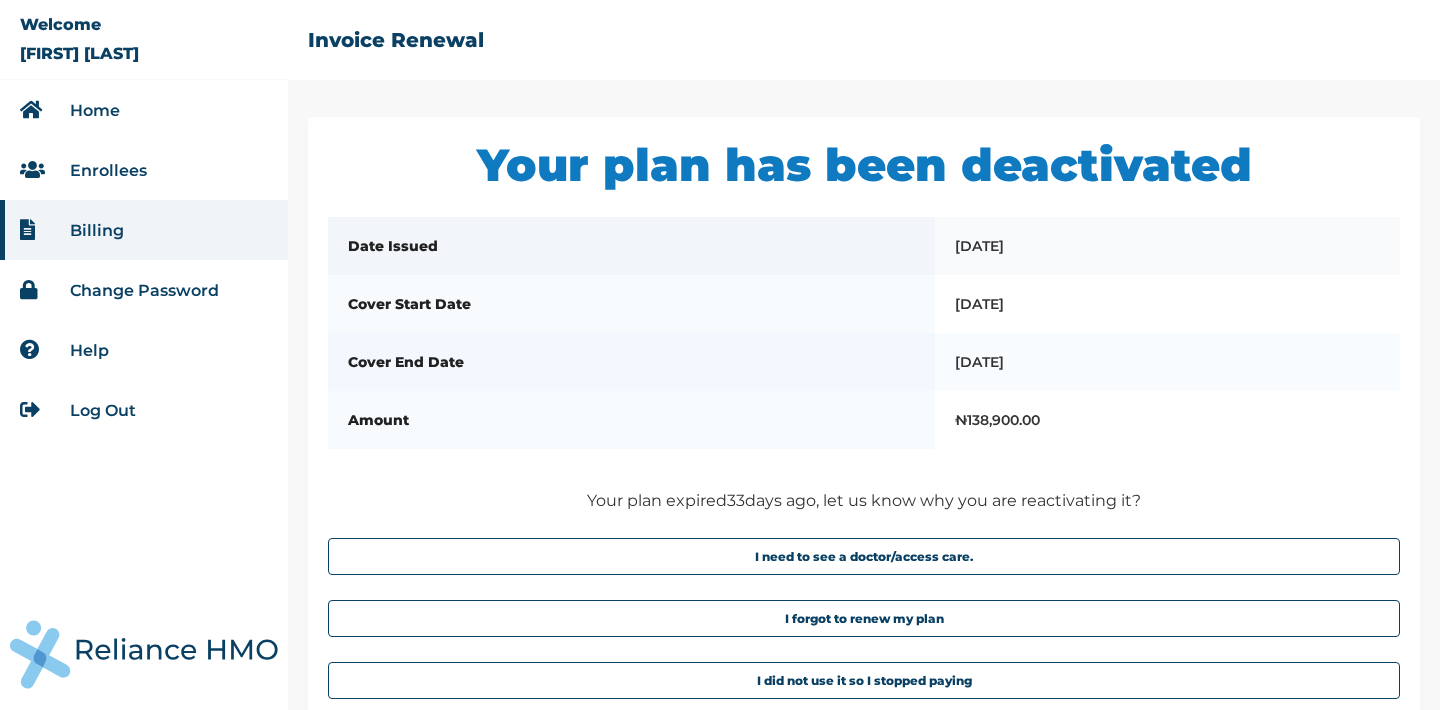 scroll, scrollTop: 138, scrollLeft: 0, axis: vertical 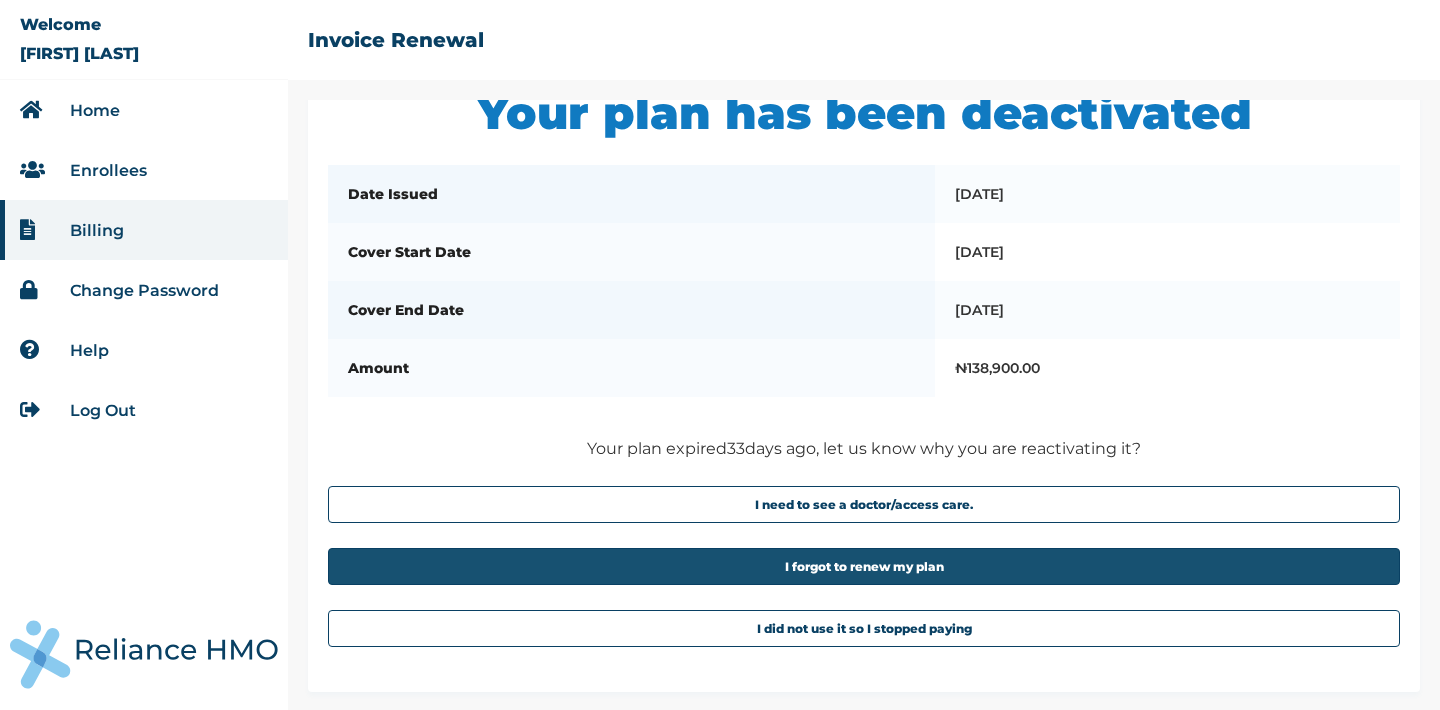 click on "I forgot to renew my plan" at bounding box center (864, 566) 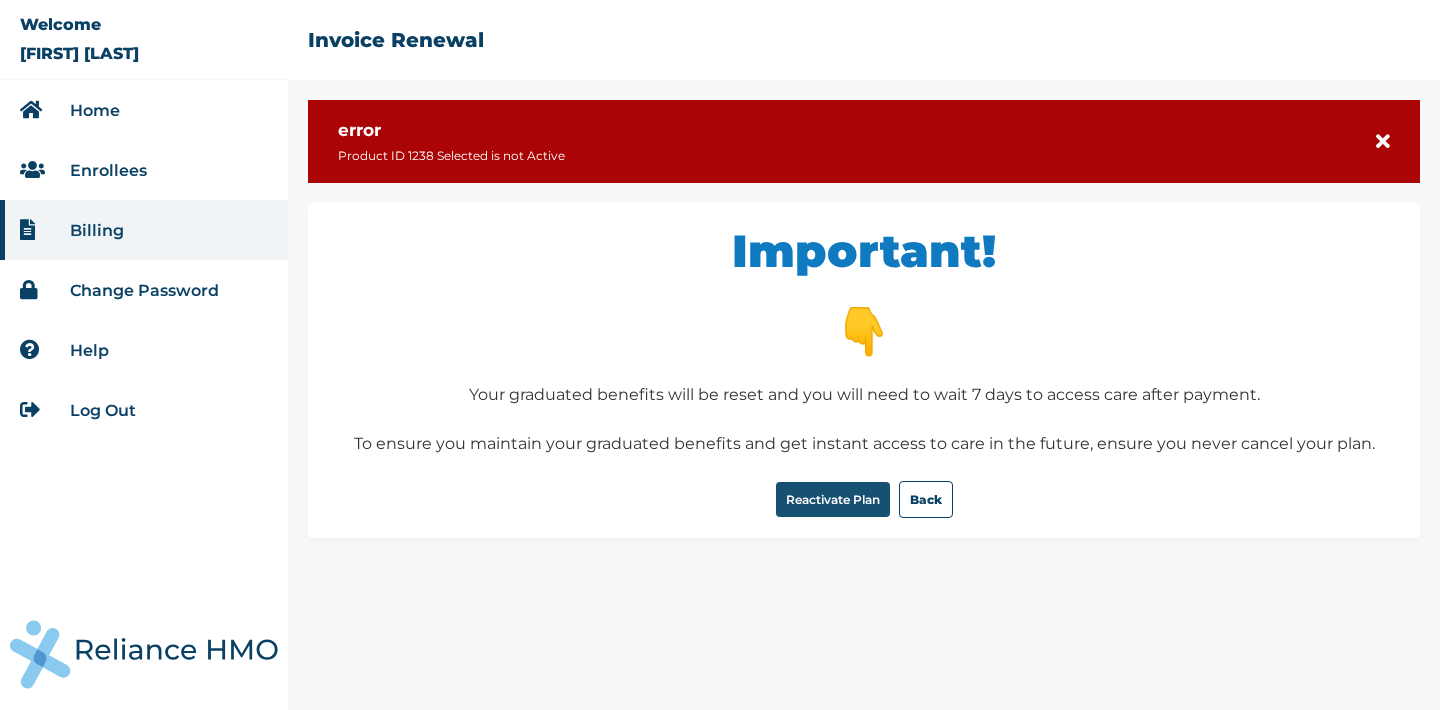 click on "Reactivate Plan" at bounding box center [833, 499] 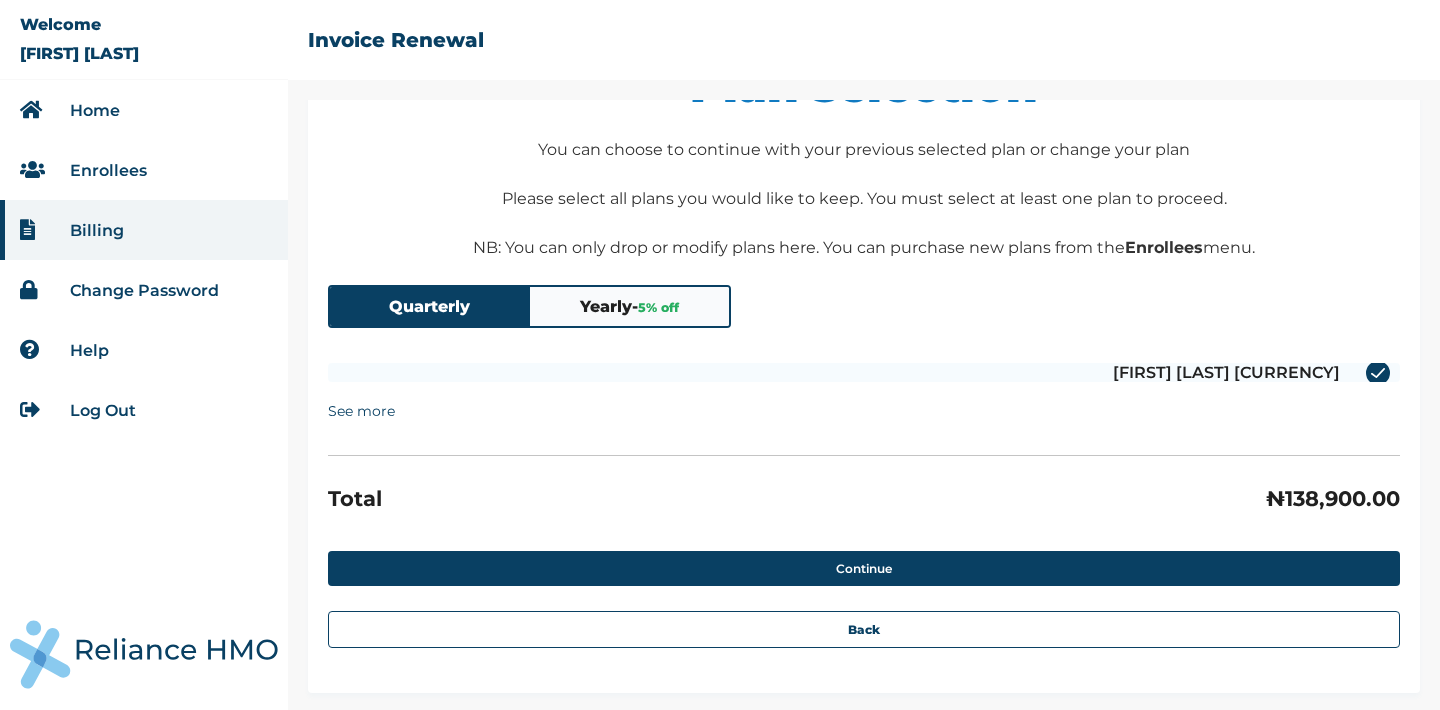 scroll, scrollTop: 169, scrollLeft: 0, axis: vertical 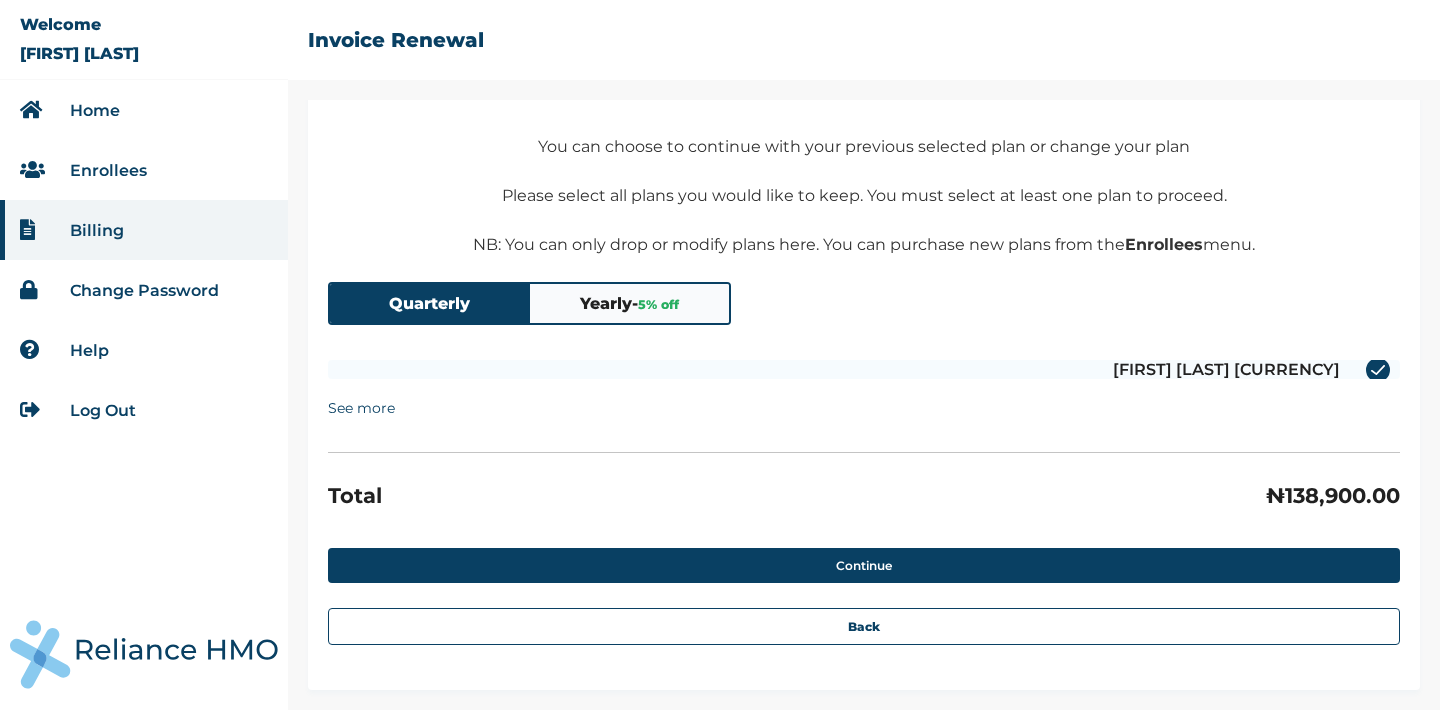 click on "See more" at bounding box center (361, 408) 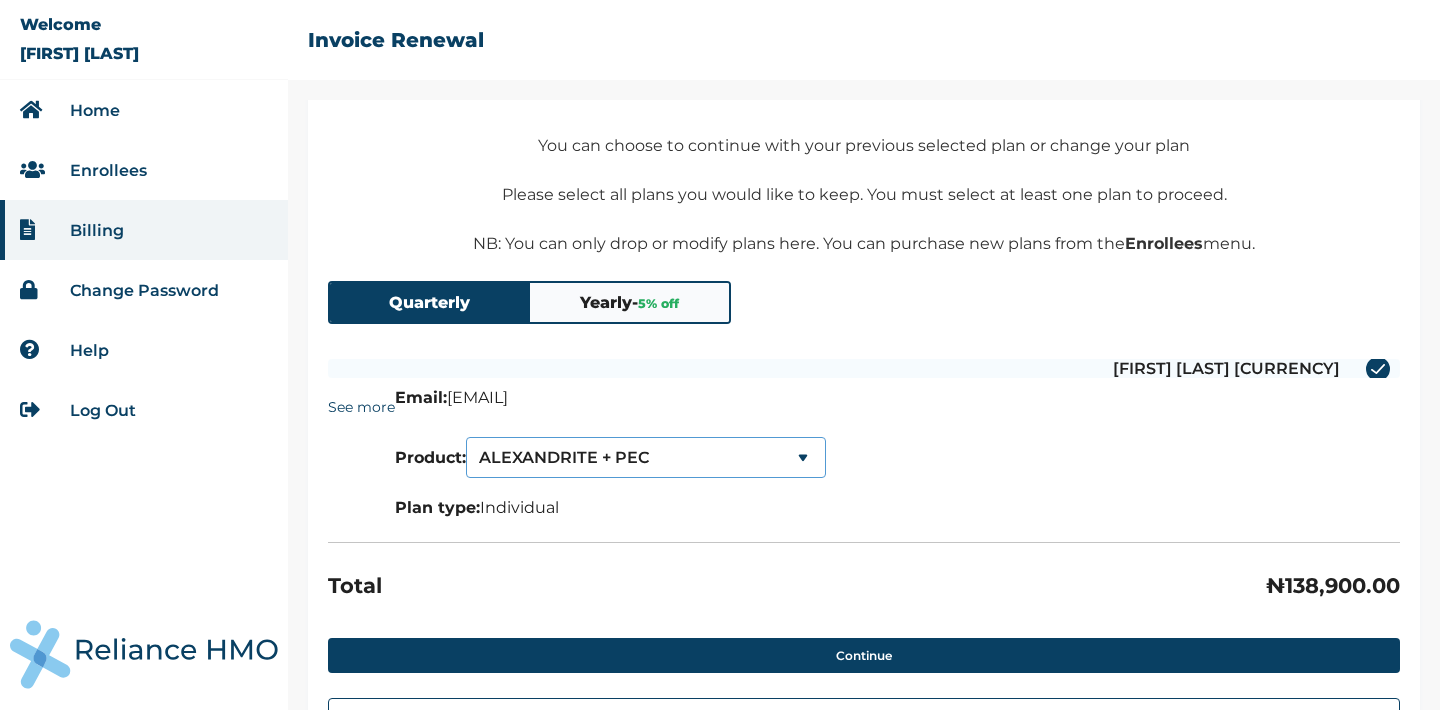 click on "ALEXANDRITE + PEC SERENITY SERENITY LITE" at bounding box center [646, 457] 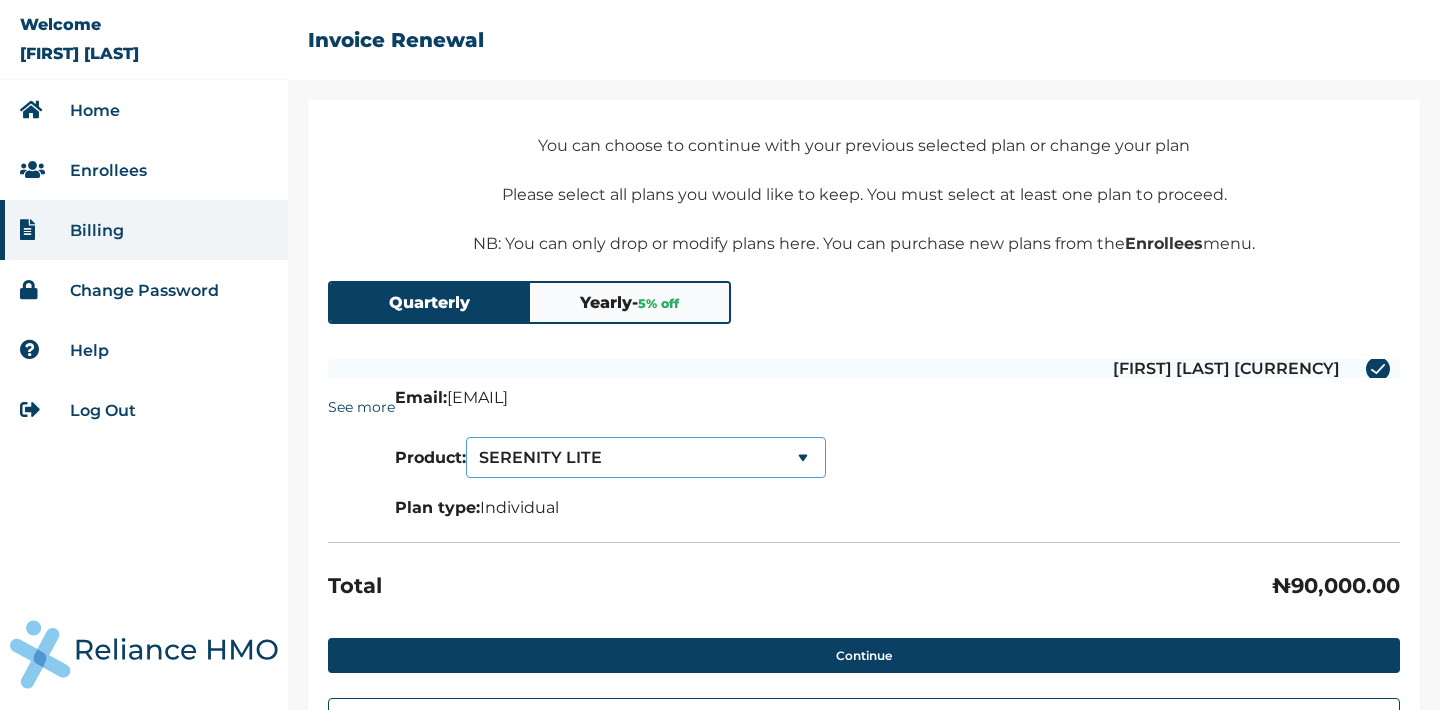 click on "SERENITY LITE SERENITY SERENITY LITE" at bounding box center [646, 457] 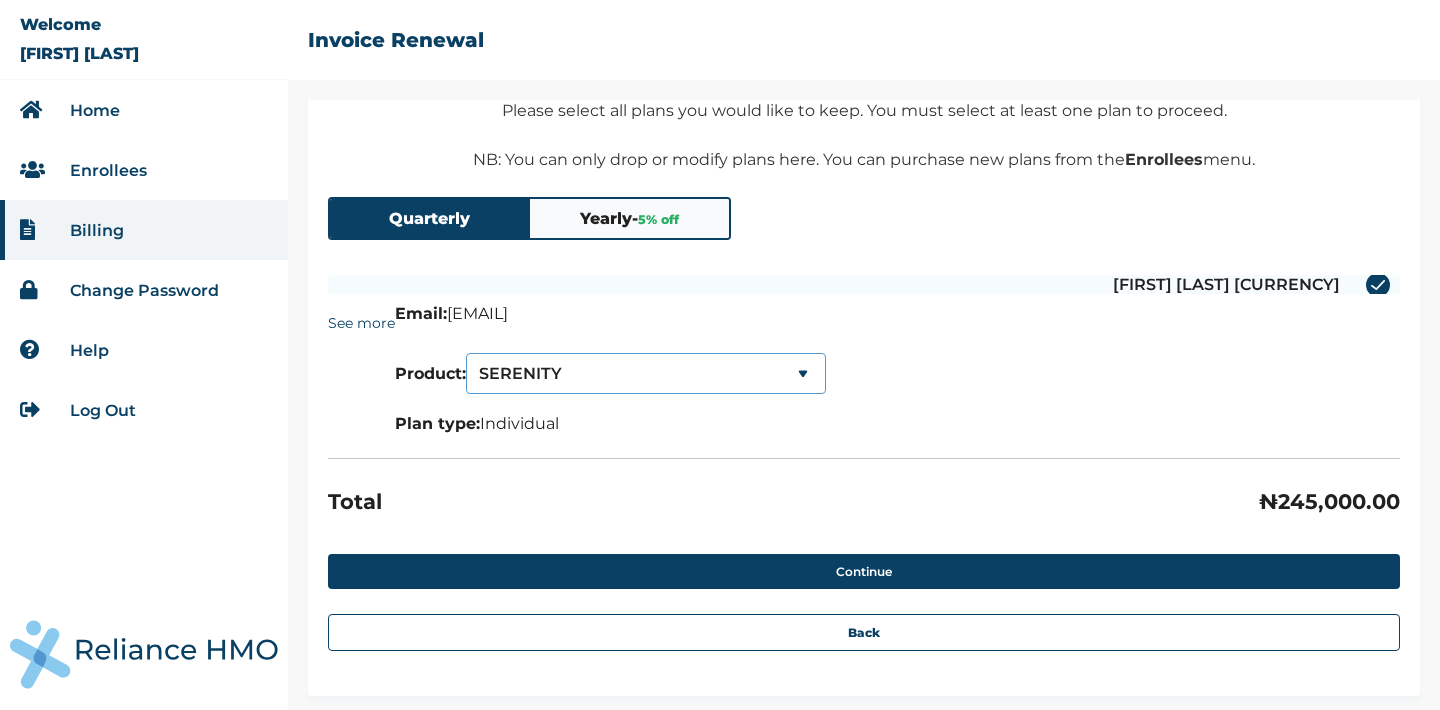 scroll, scrollTop: 241, scrollLeft: 0, axis: vertical 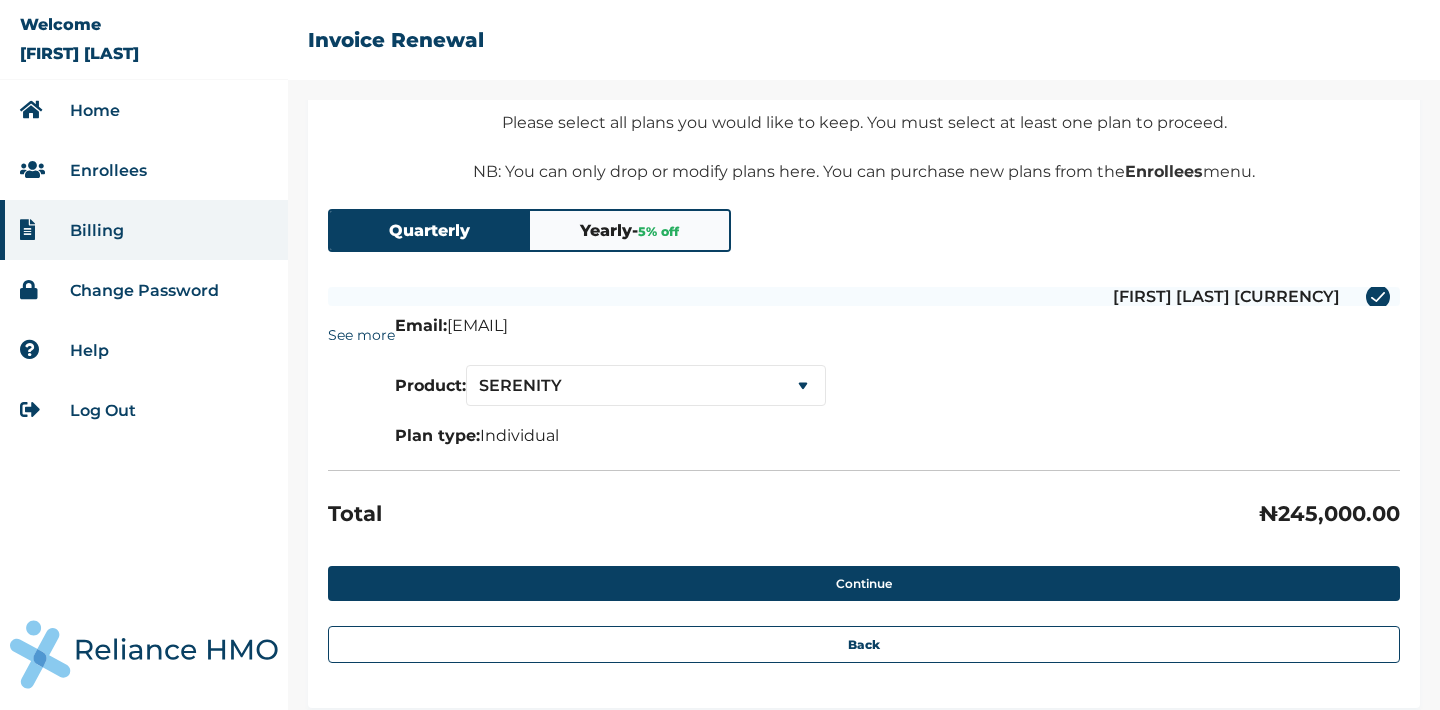 click on "5 % off" at bounding box center (658, 231) 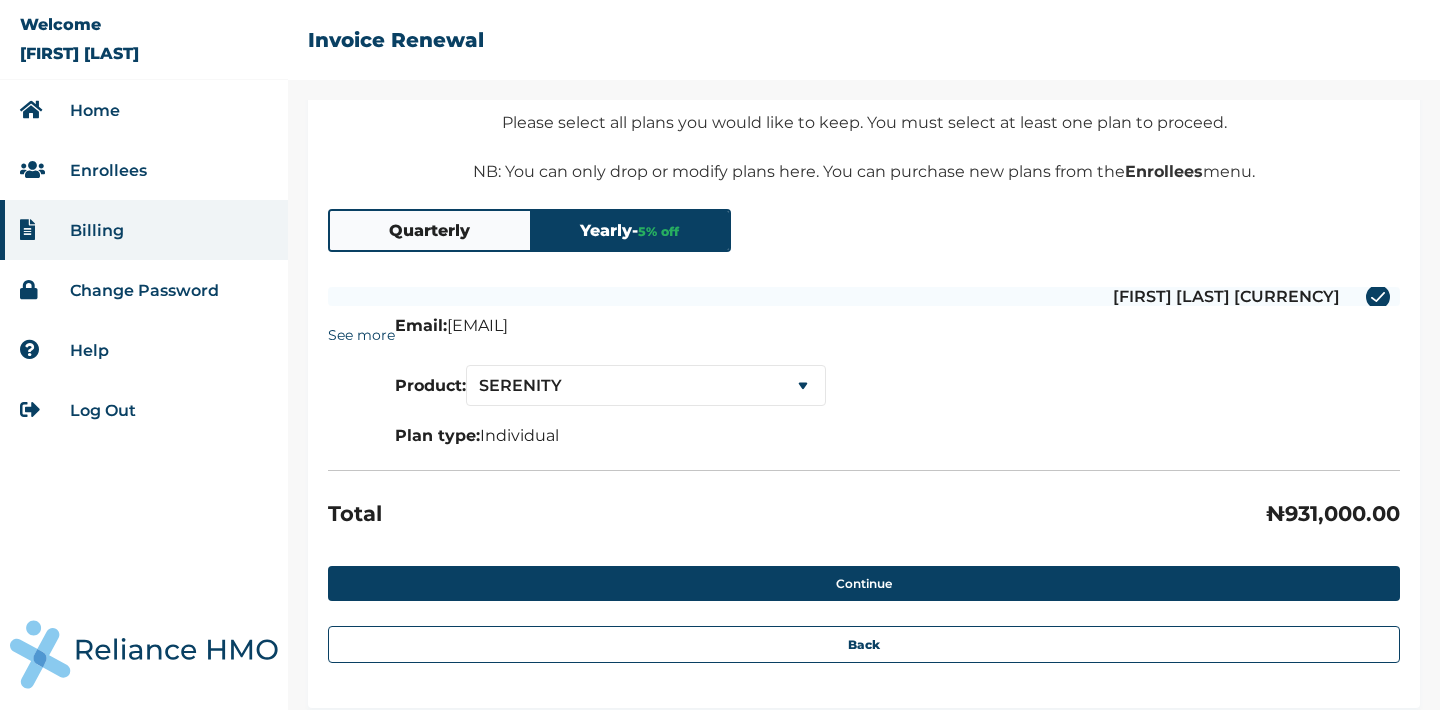 click on "Quarterly" at bounding box center [430, 230] 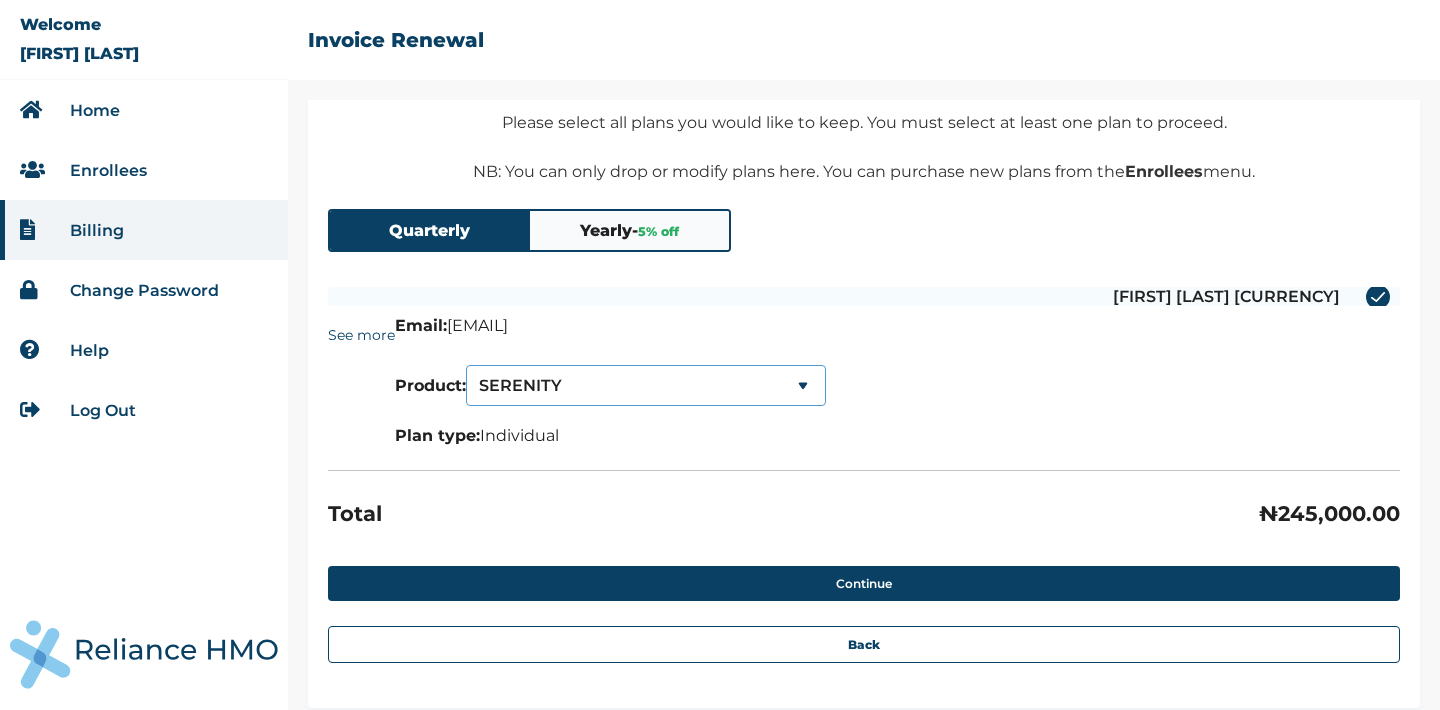 click on "SERENITY SERENITY SERENITY LITE" at bounding box center (646, 385) 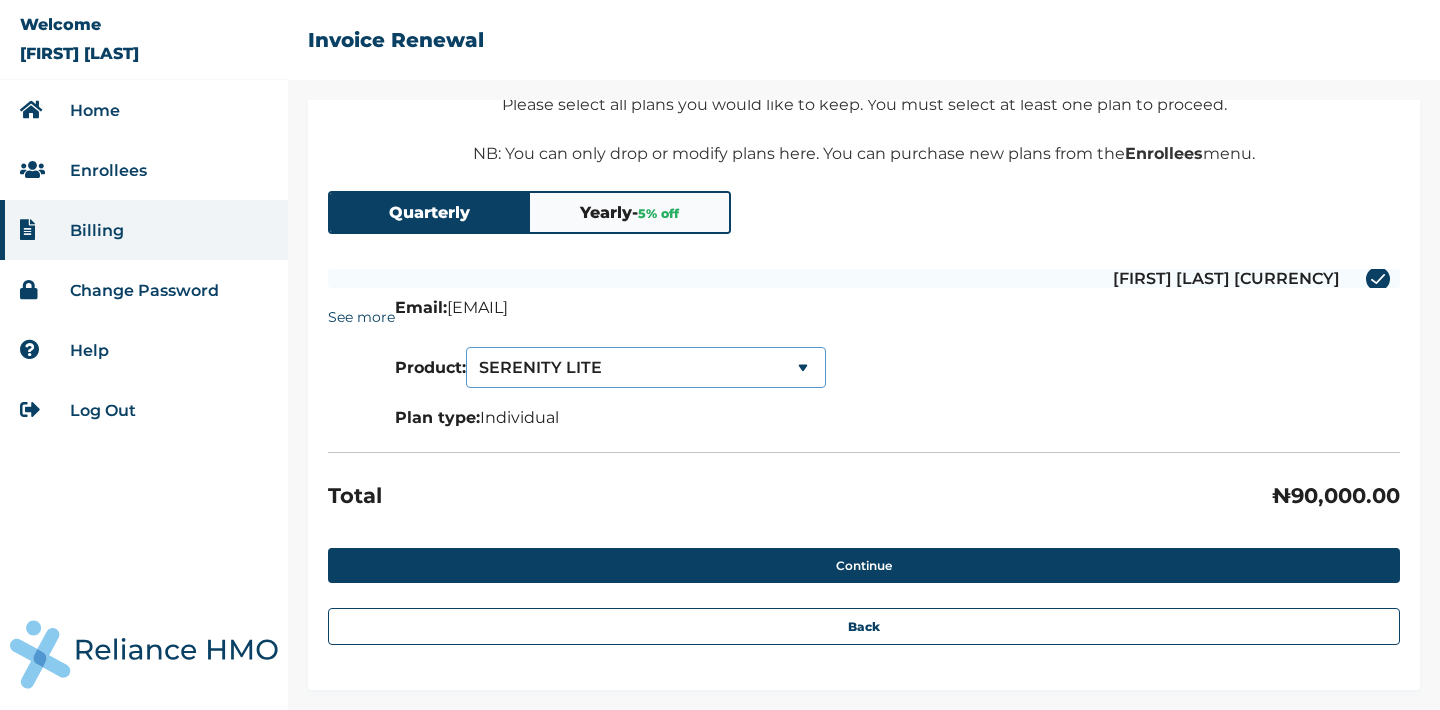 scroll, scrollTop: 320, scrollLeft: 0, axis: vertical 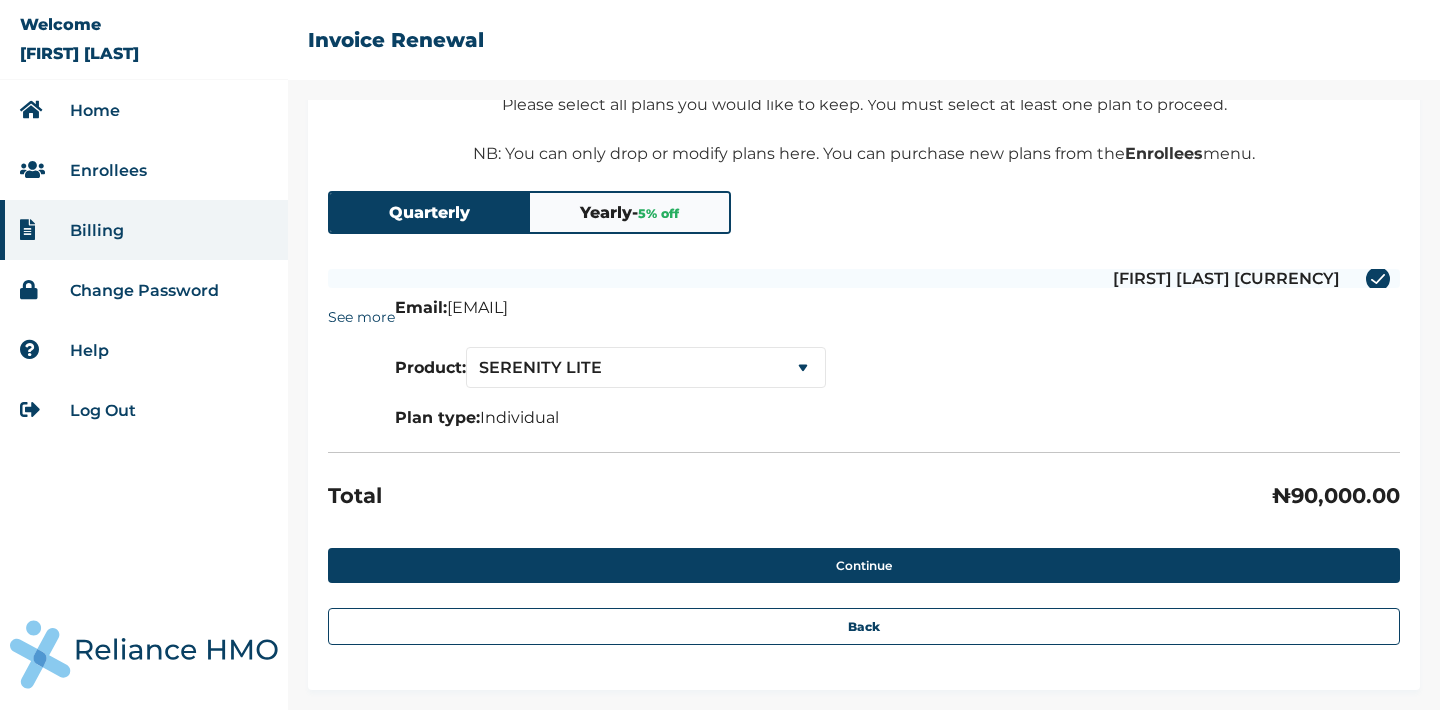 click on "Yearly  -  5 % off" at bounding box center [630, 212] 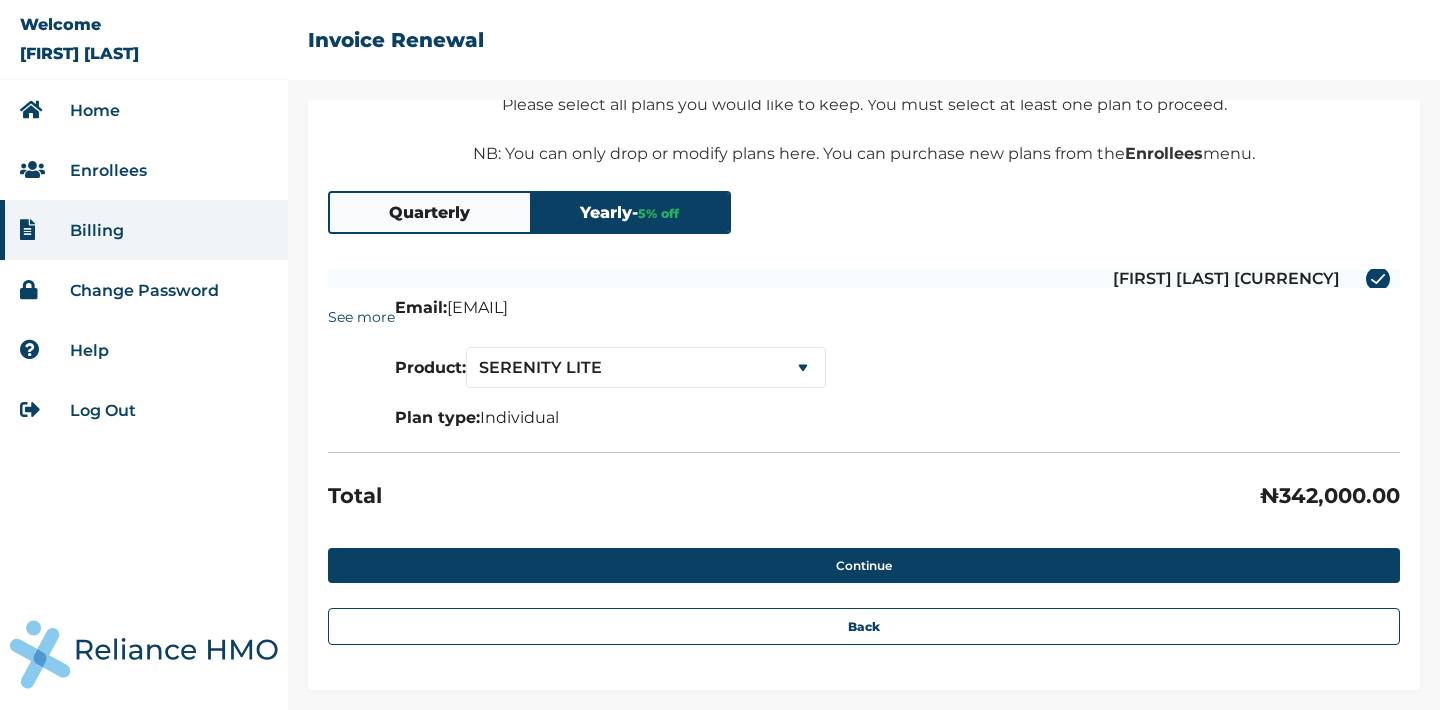 click on "Quarterly" at bounding box center [430, 212] 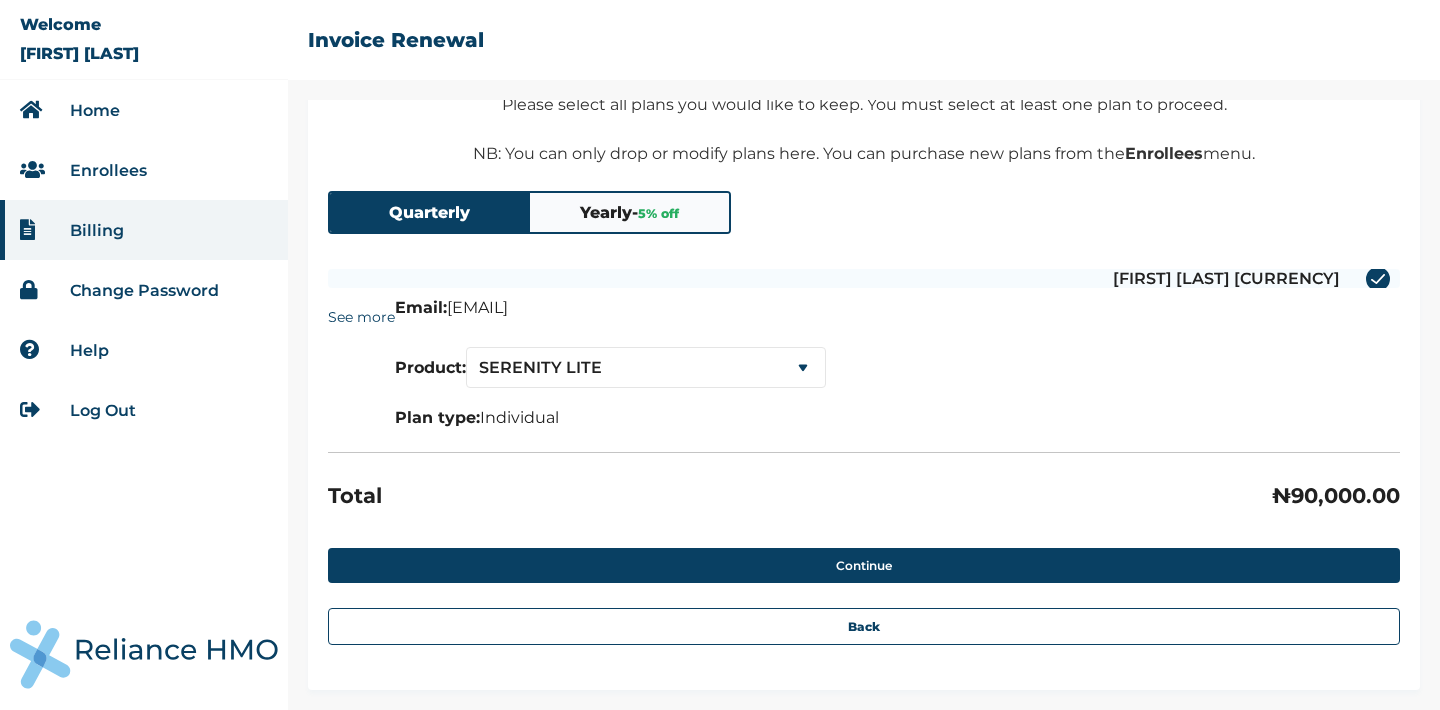 scroll, scrollTop: 320, scrollLeft: 0, axis: vertical 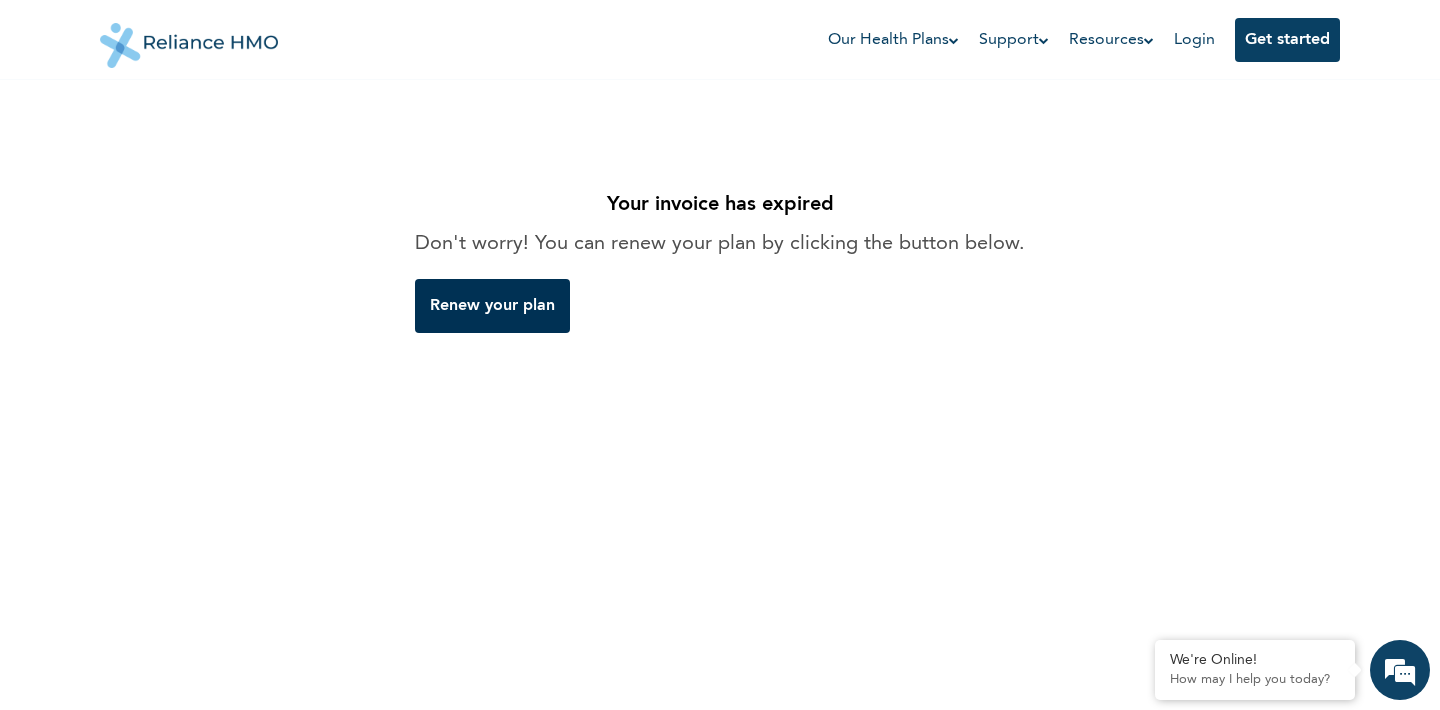 click on "Renew your plan" at bounding box center [492, 306] 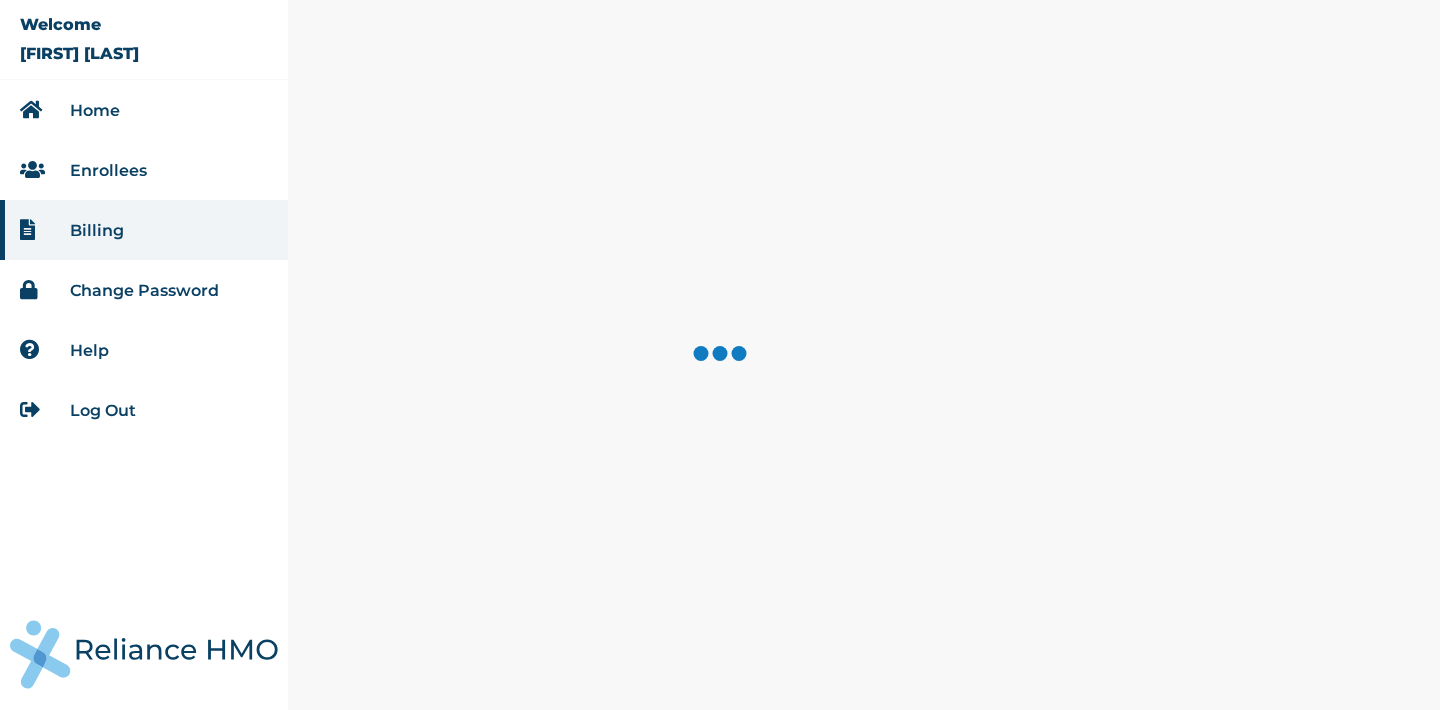 scroll, scrollTop: 0, scrollLeft: 0, axis: both 